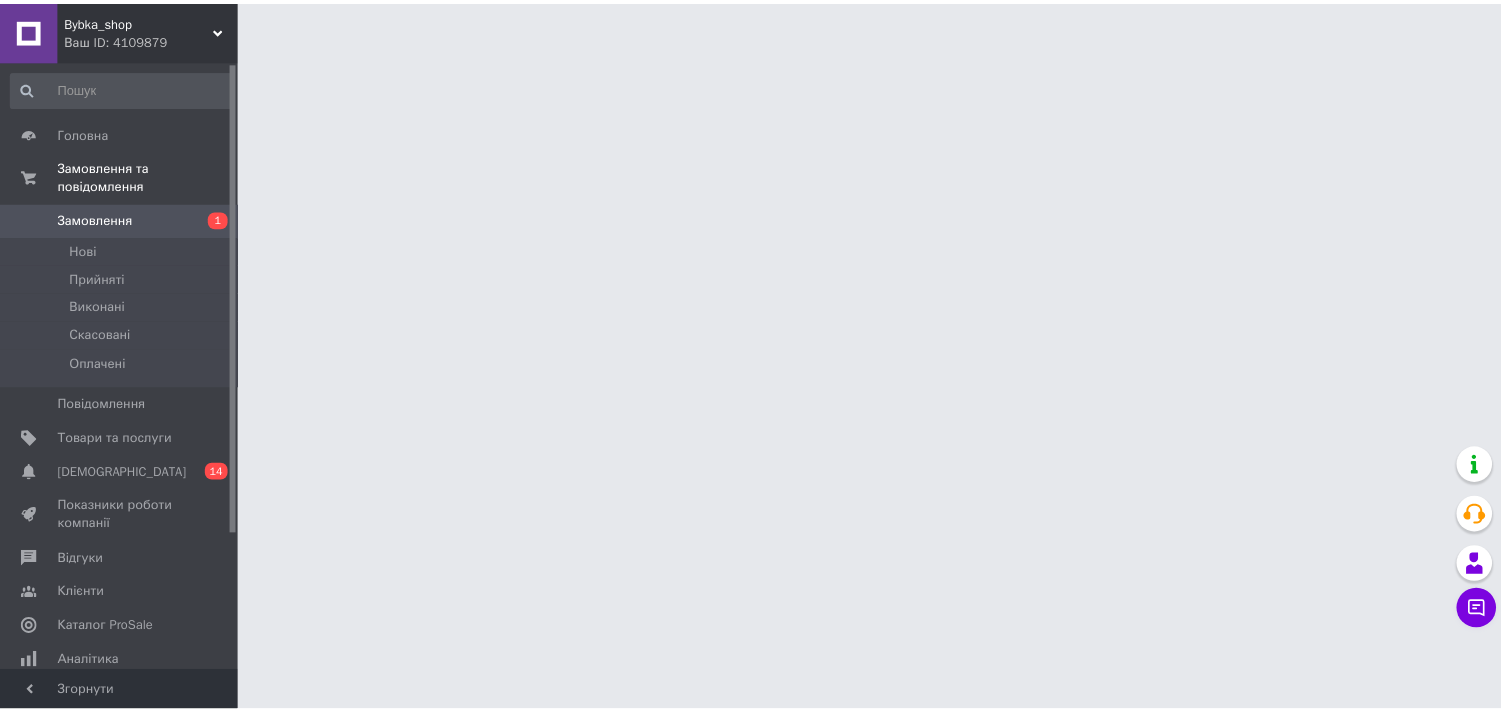 scroll, scrollTop: 0, scrollLeft: 0, axis: both 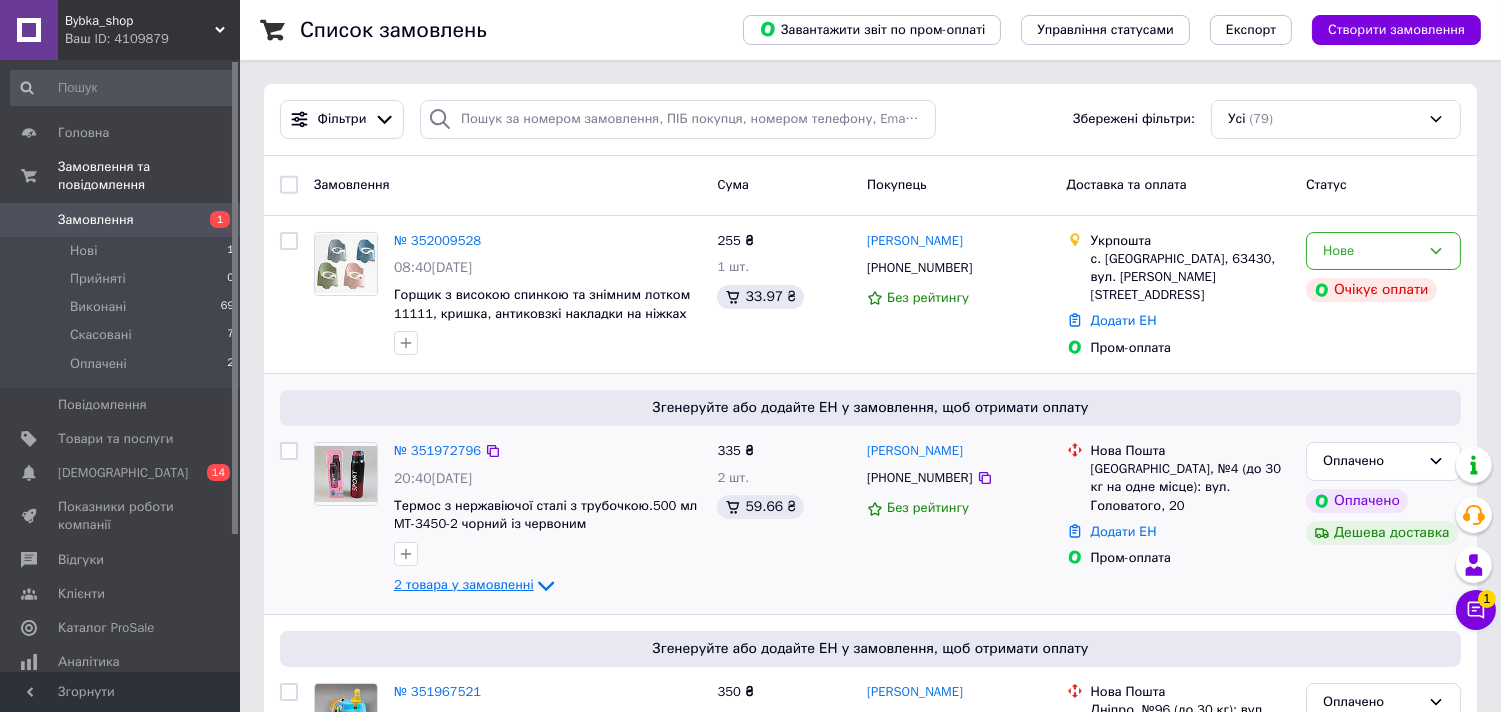 click 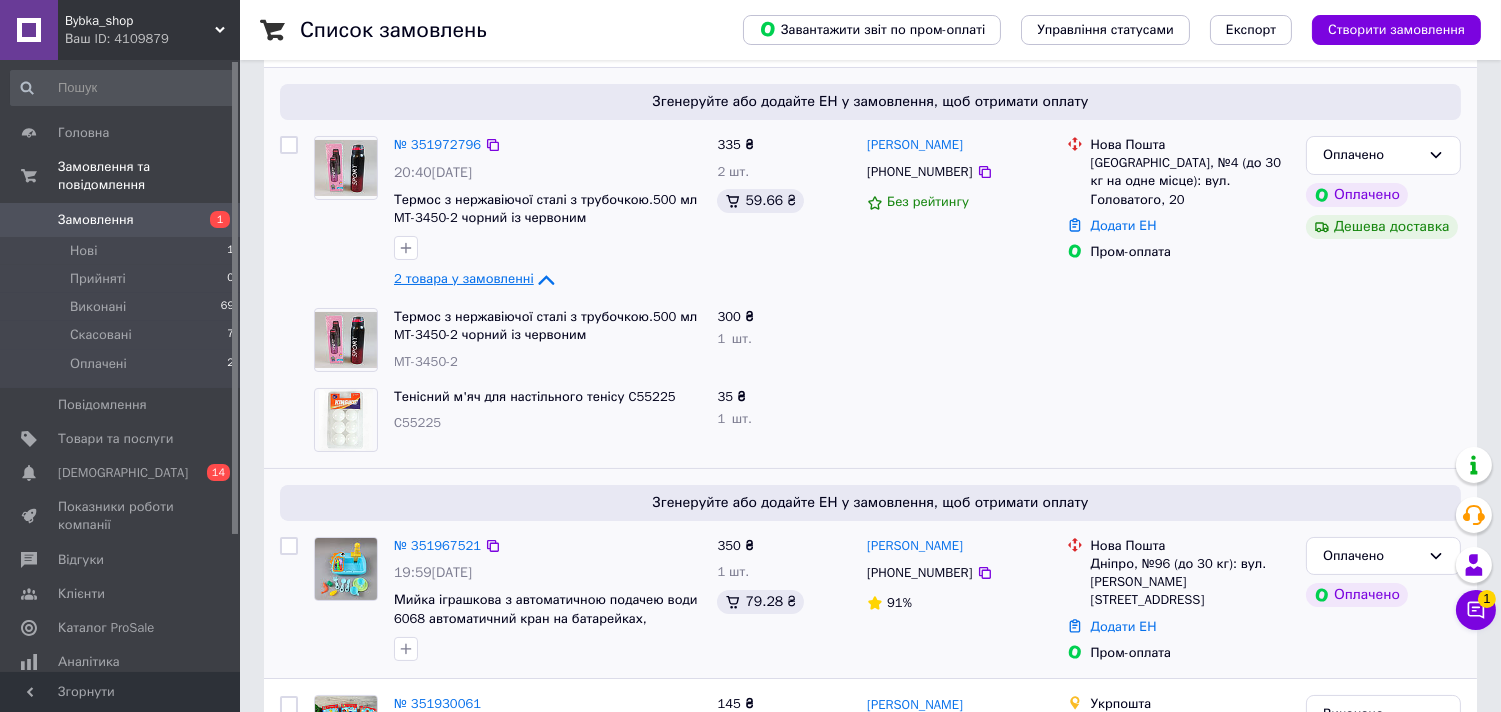 scroll, scrollTop: 333, scrollLeft: 0, axis: vertical 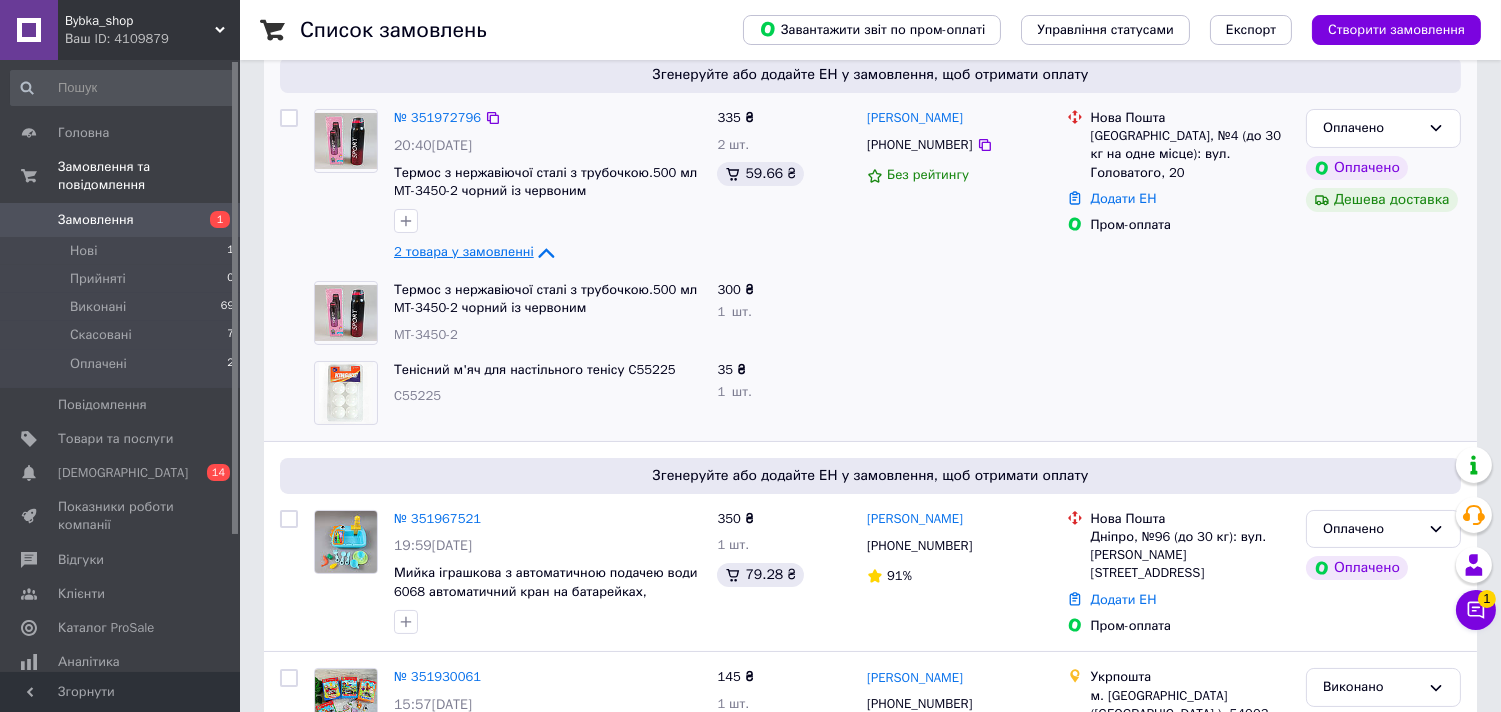 click on "Замовлення" at bounding box center (121, 220) 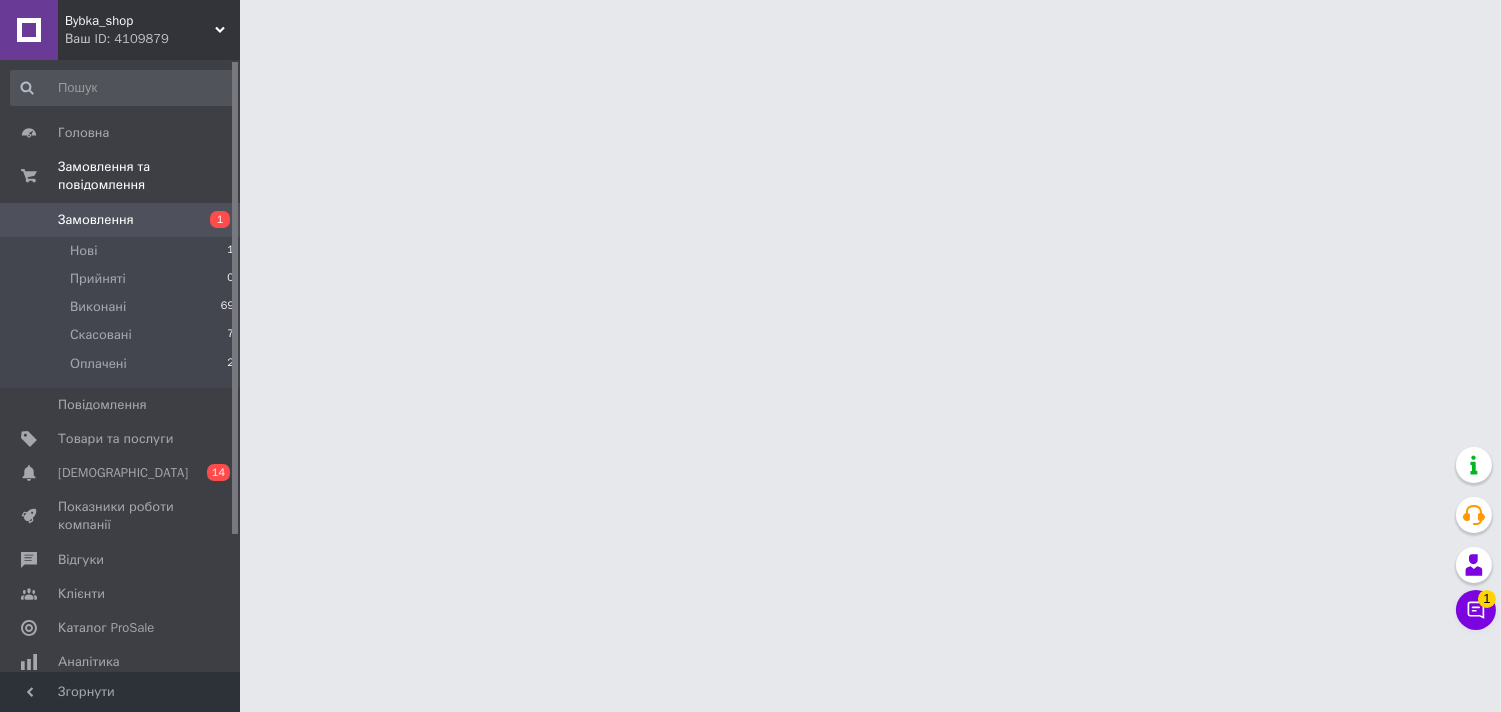 scroll, scrollTop: 0, scrollLeft: 0, axis: both 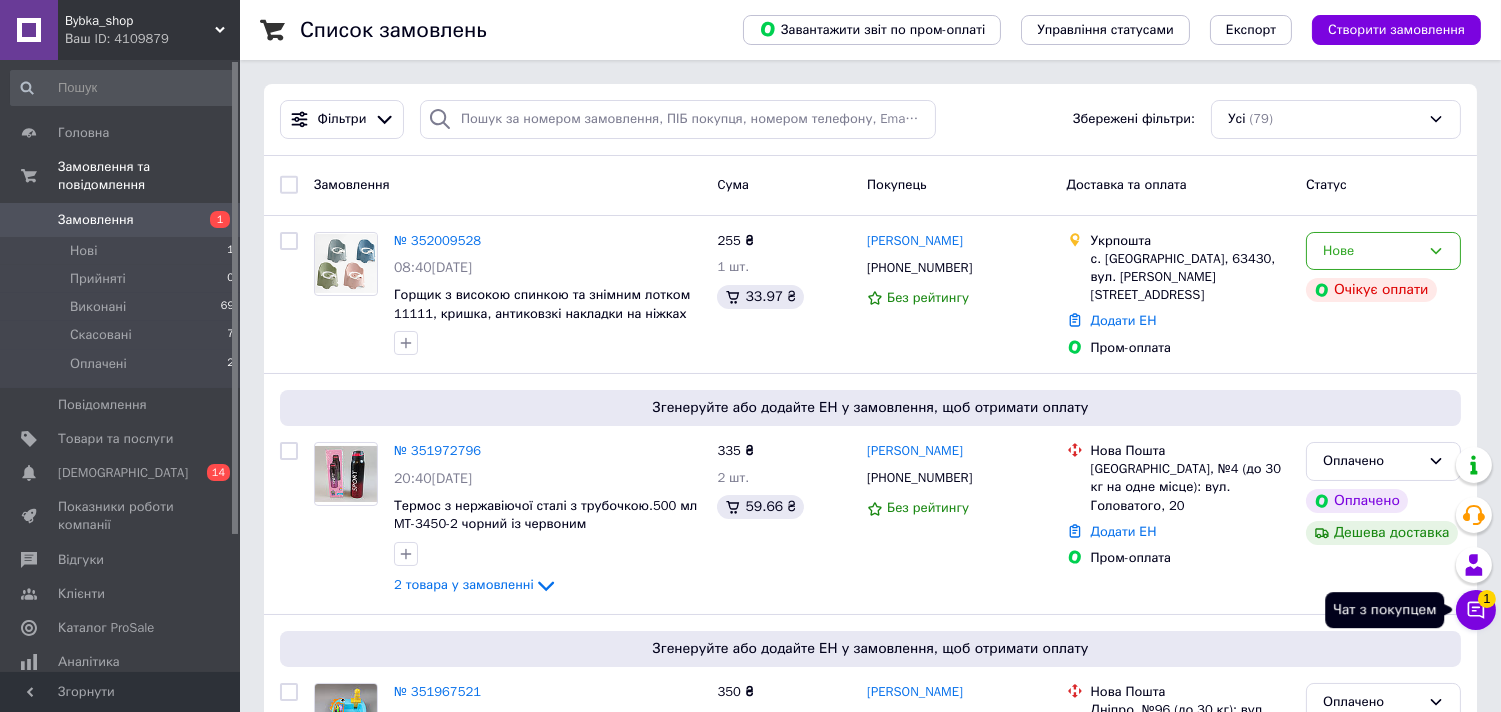 click on "1" at bounding box center [1487, 599] 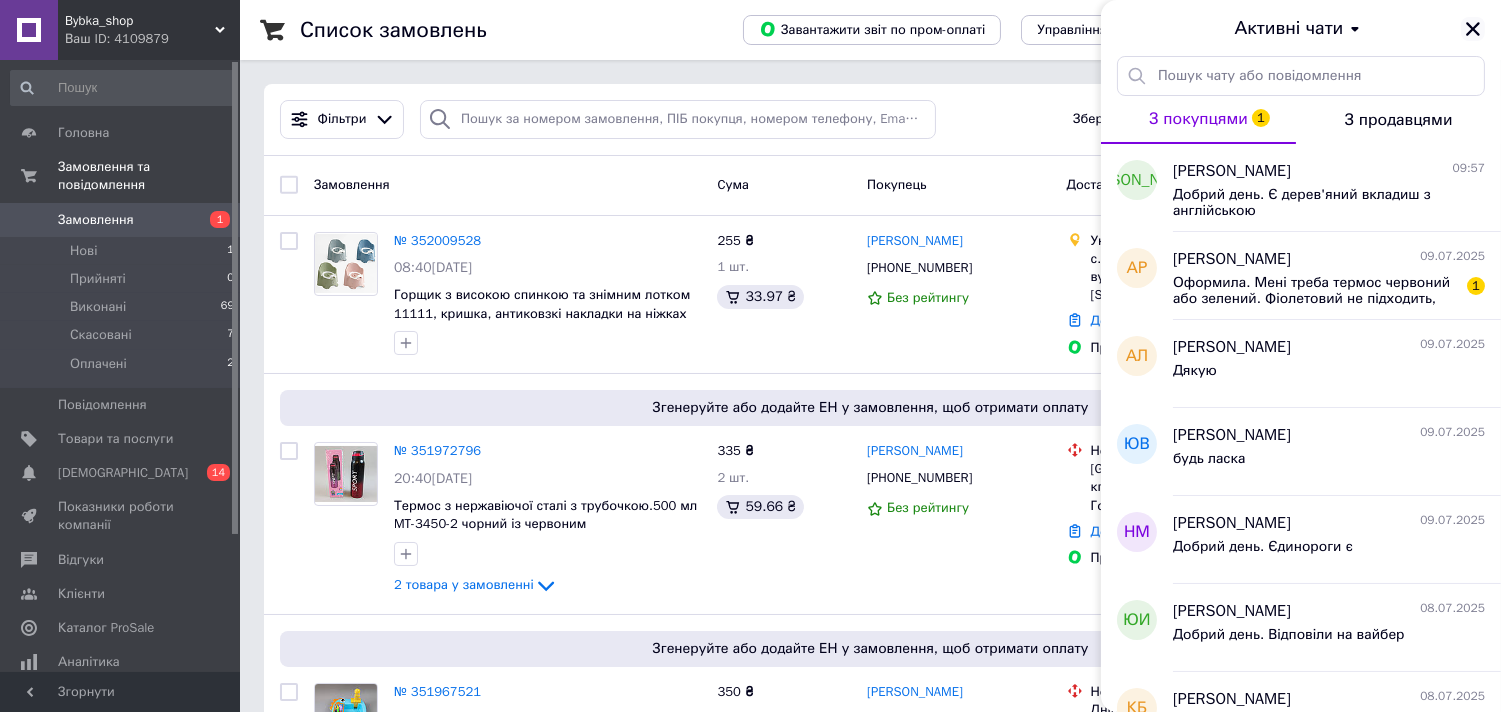 click 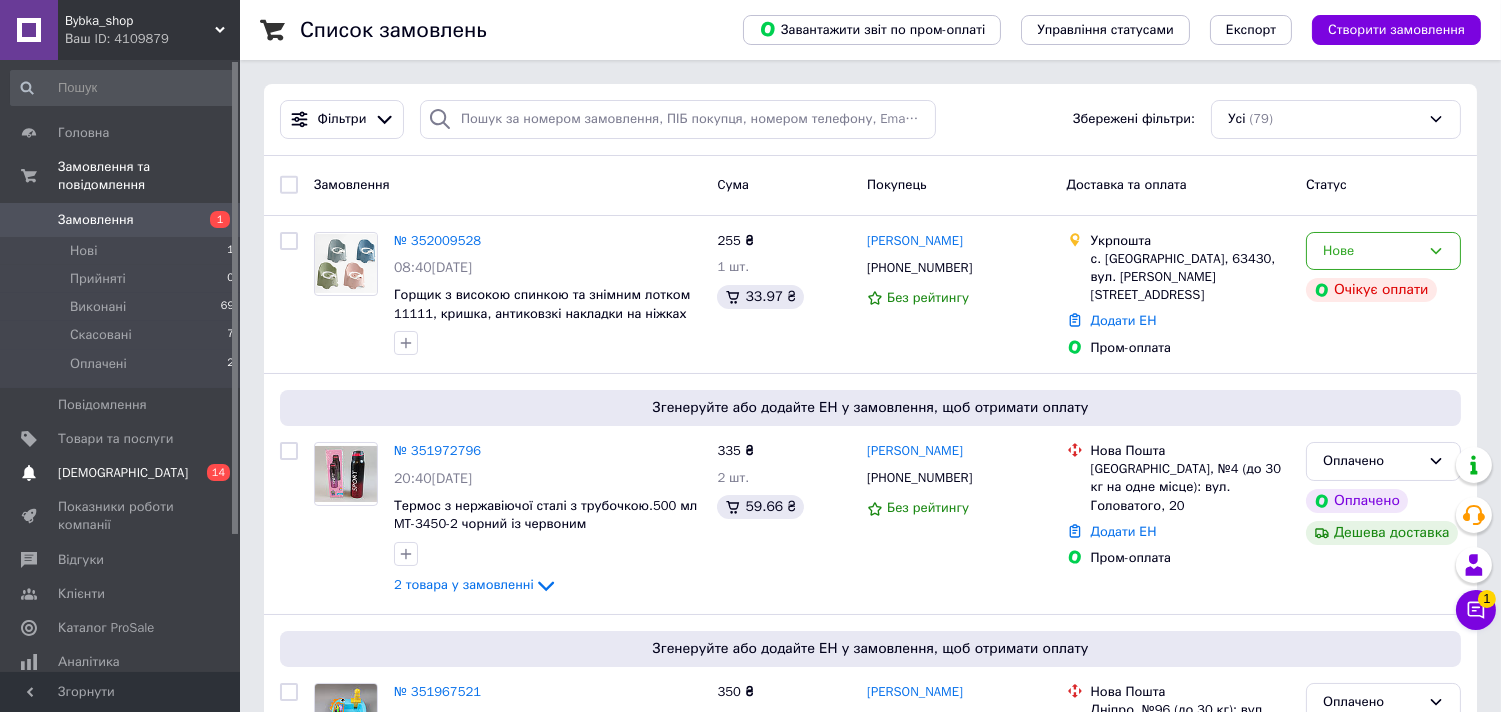 click on "[DEMOGRAPHIC_DATA]" at bounding box center (121, 473) 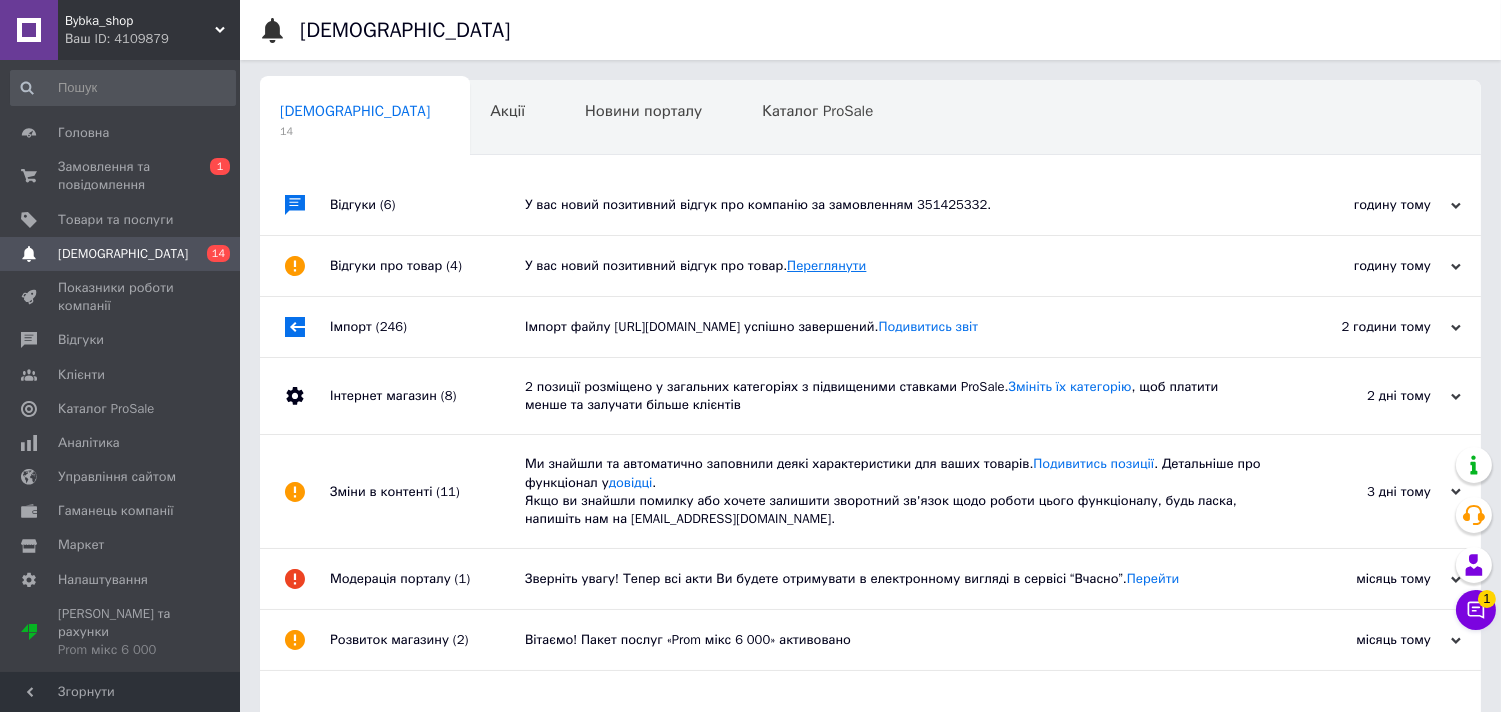 click on "Переглянути" at bounding box center (826, 265) 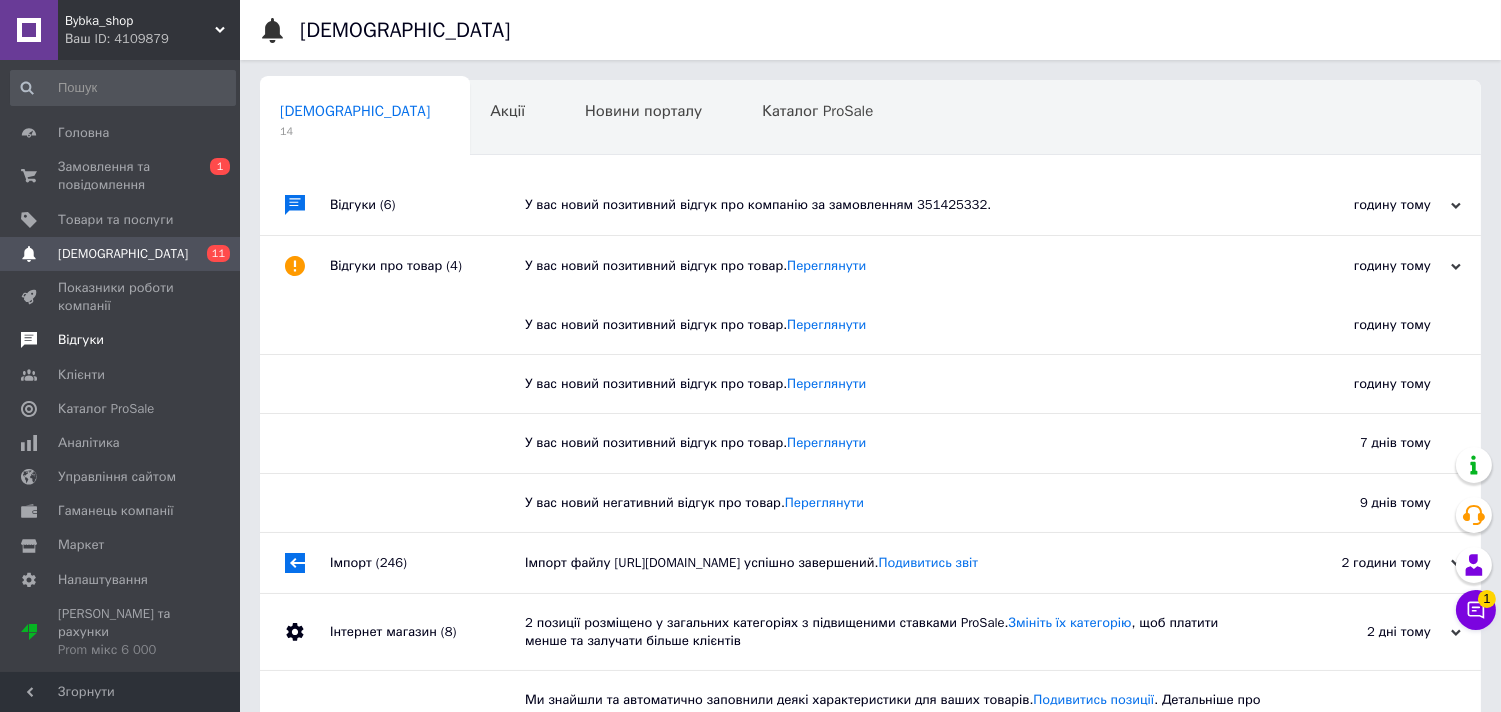click on "Відгуки" at bounding box center (121, 340) 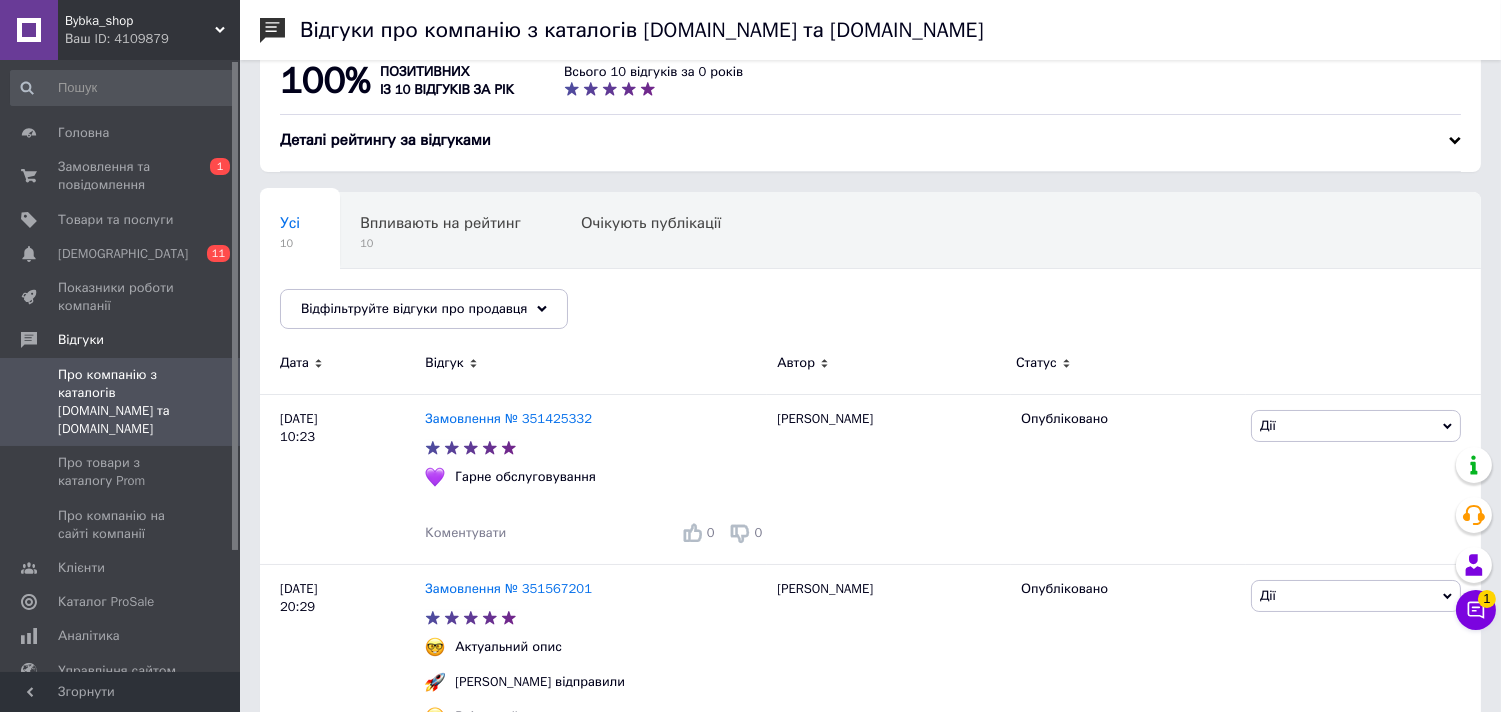 scroll, scrollTop: 0, scrollLeft: 0, axis: both 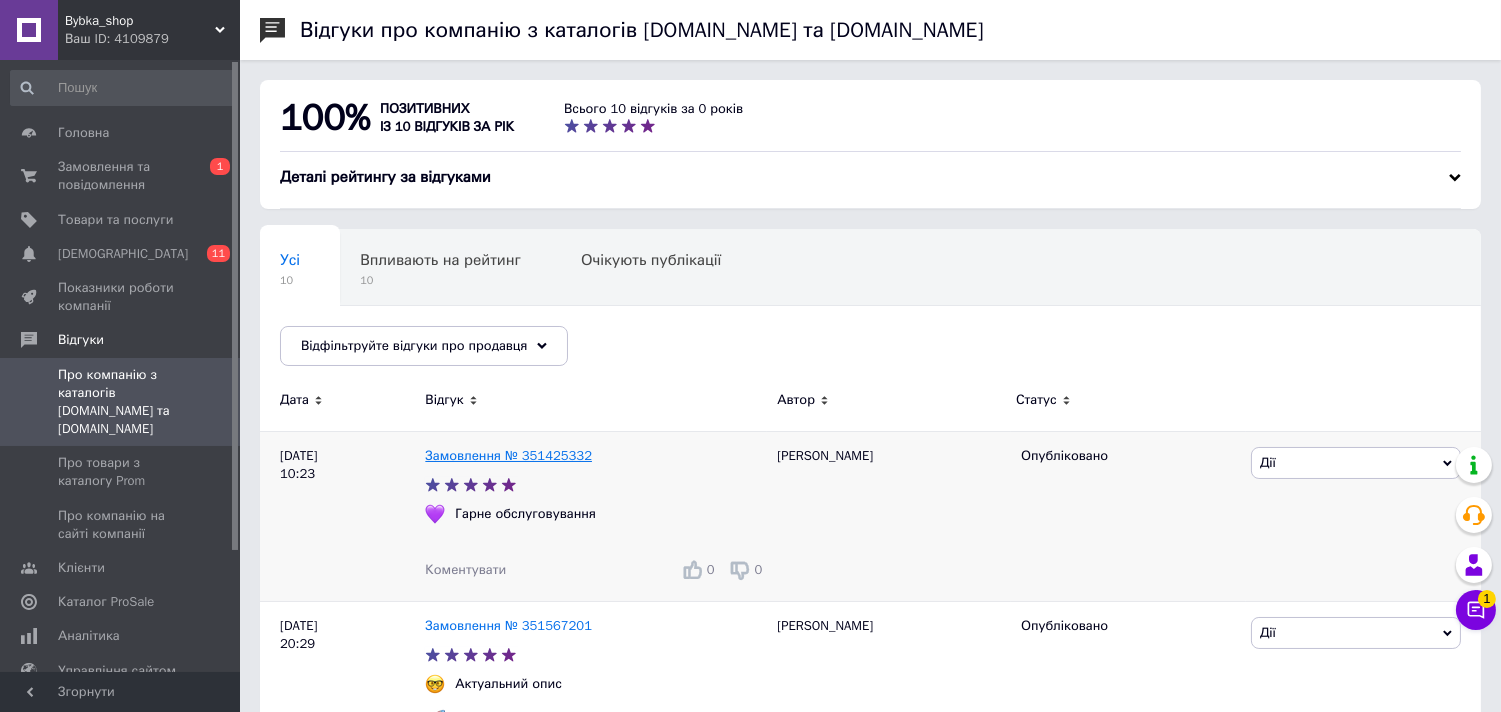 click on "Замовлення № 351425332" at bounding box center [508, 455] 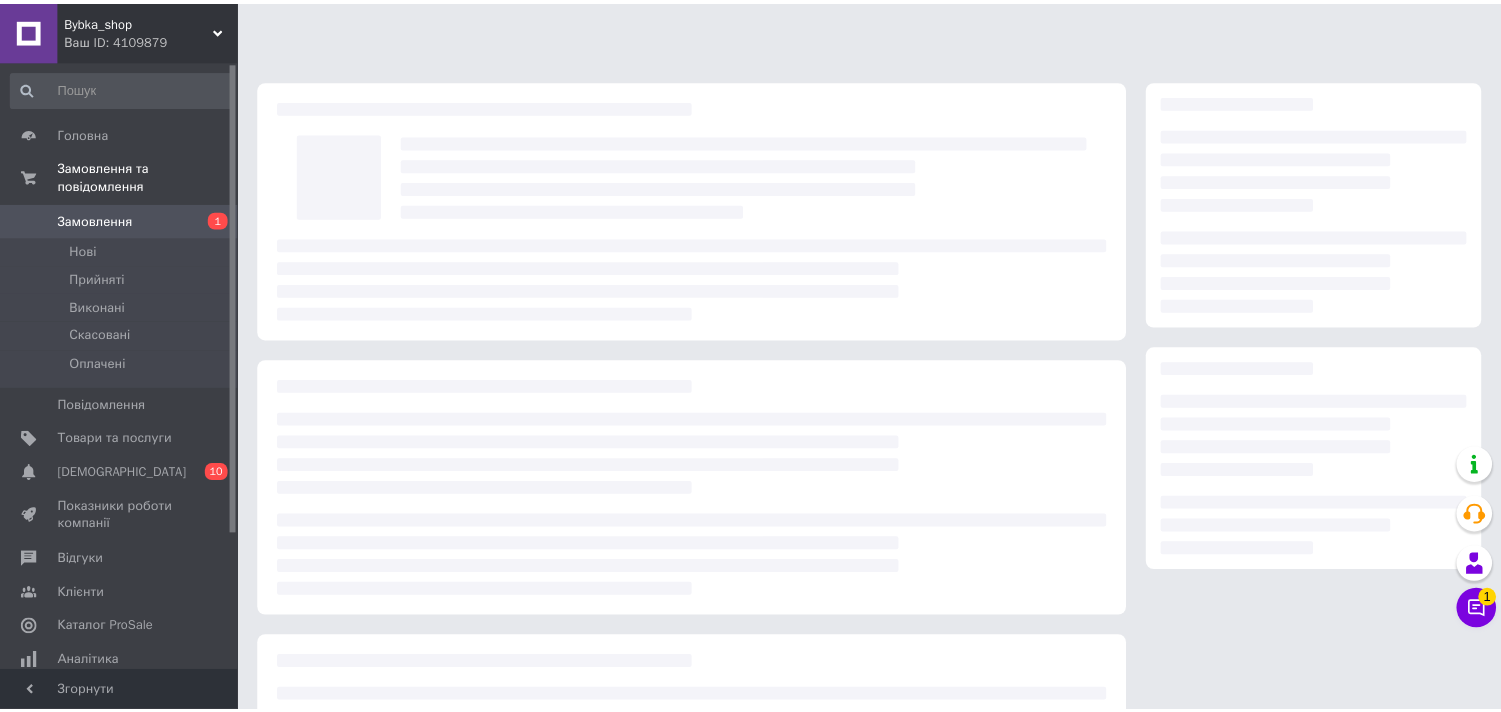 scroll, scrollTop: 0, scrollLeft: 0, axis: both 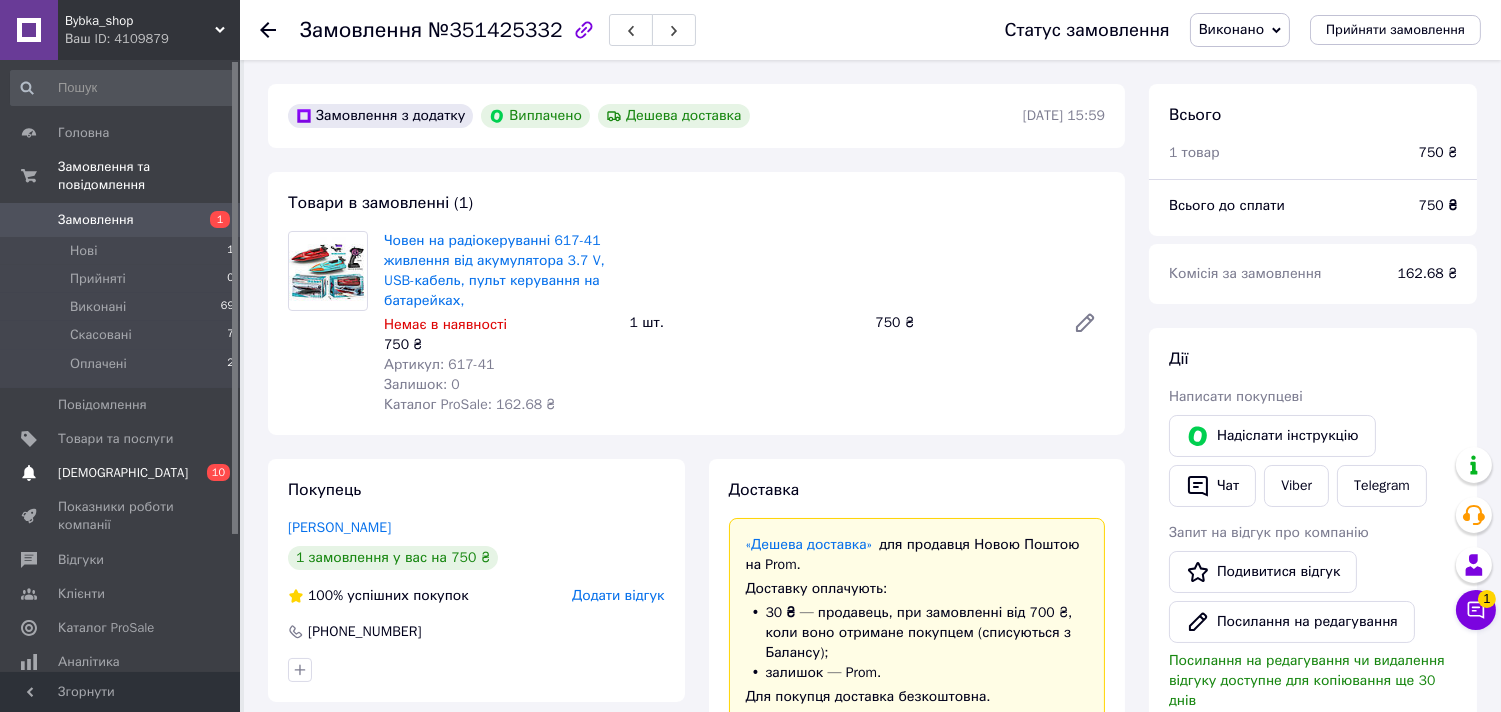 click on "[DEMOGRAPHIC_DATA]" at bounding box center [121, 473] 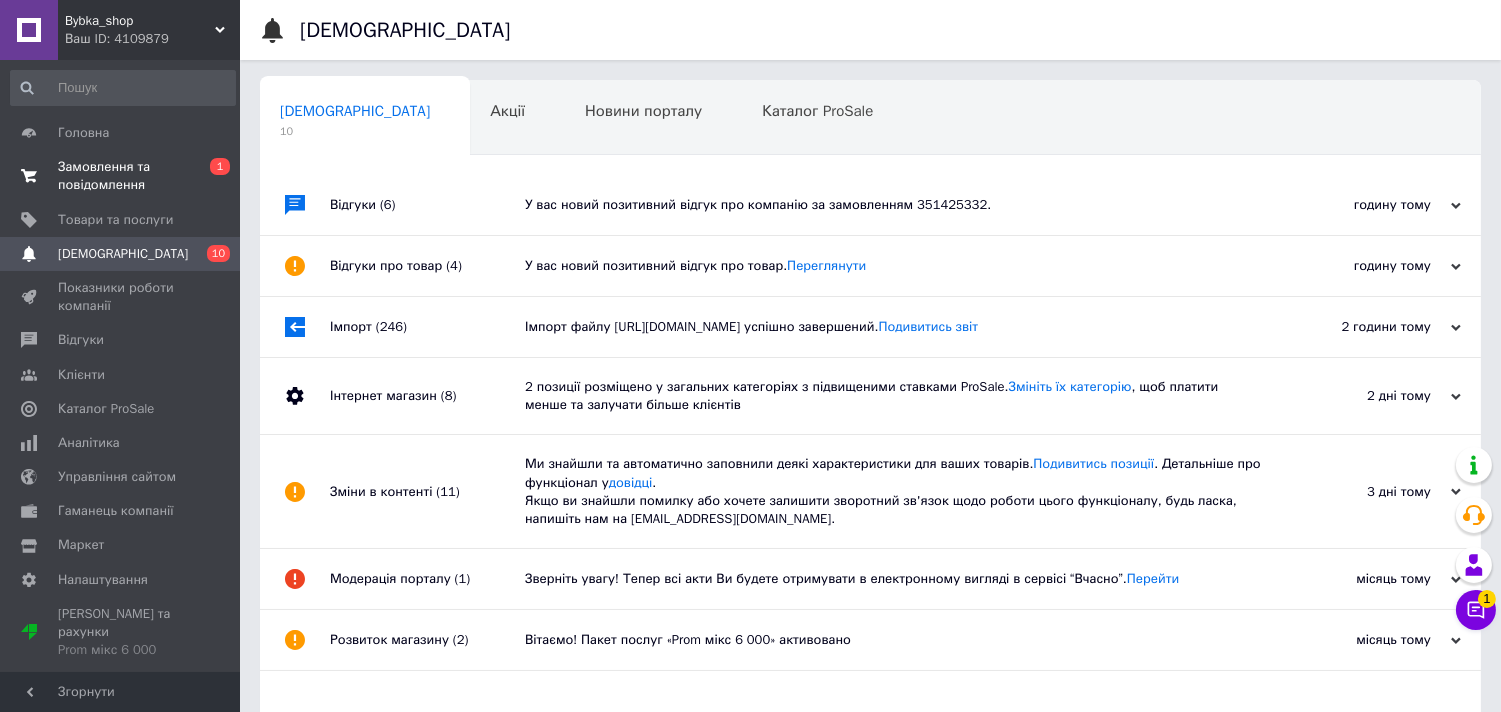 click on "Замовлення та повідомлення" at bounding box center [121, 176] 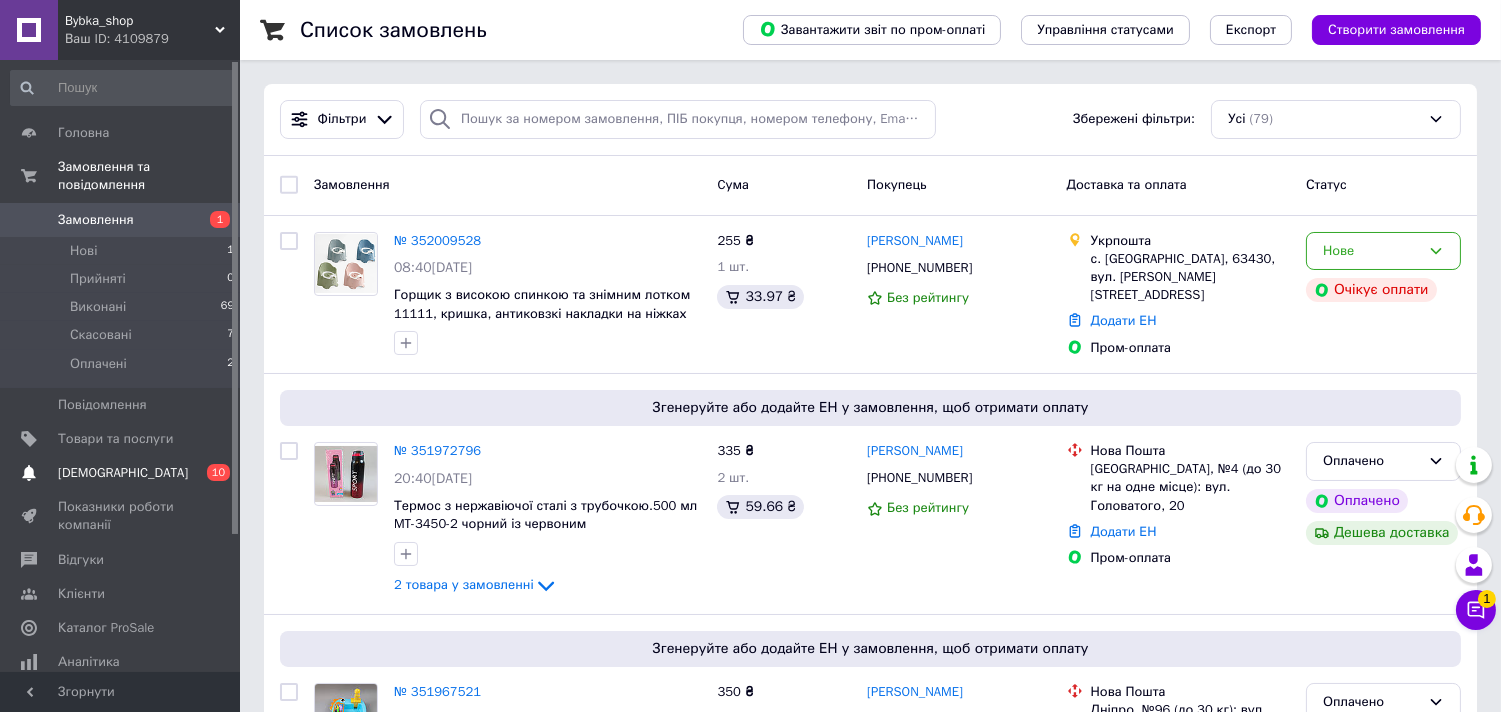 click on "[DEMOGRAPHIC_DATA]" at bounding box center [121, 473] 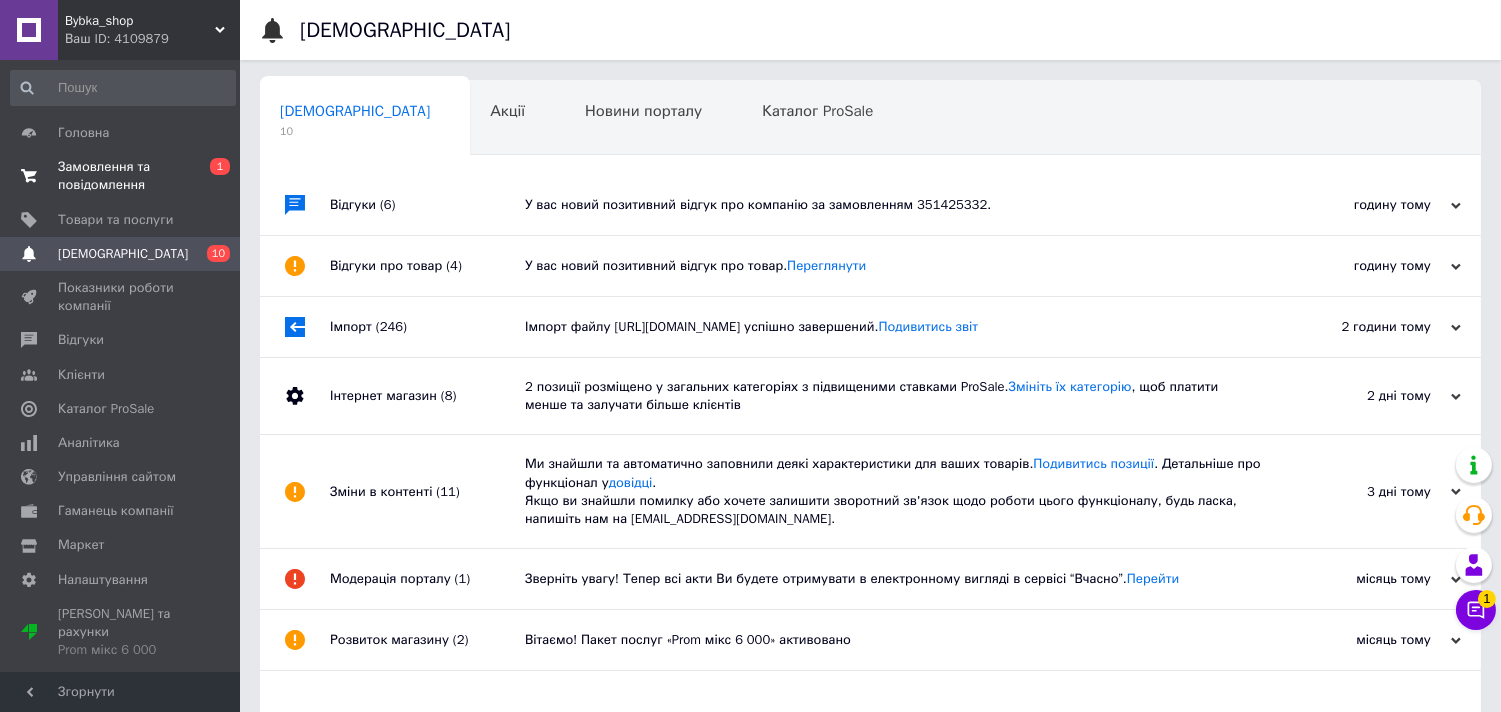 click on "Замовлення та повідомлення" at bounding box center [121, 176] 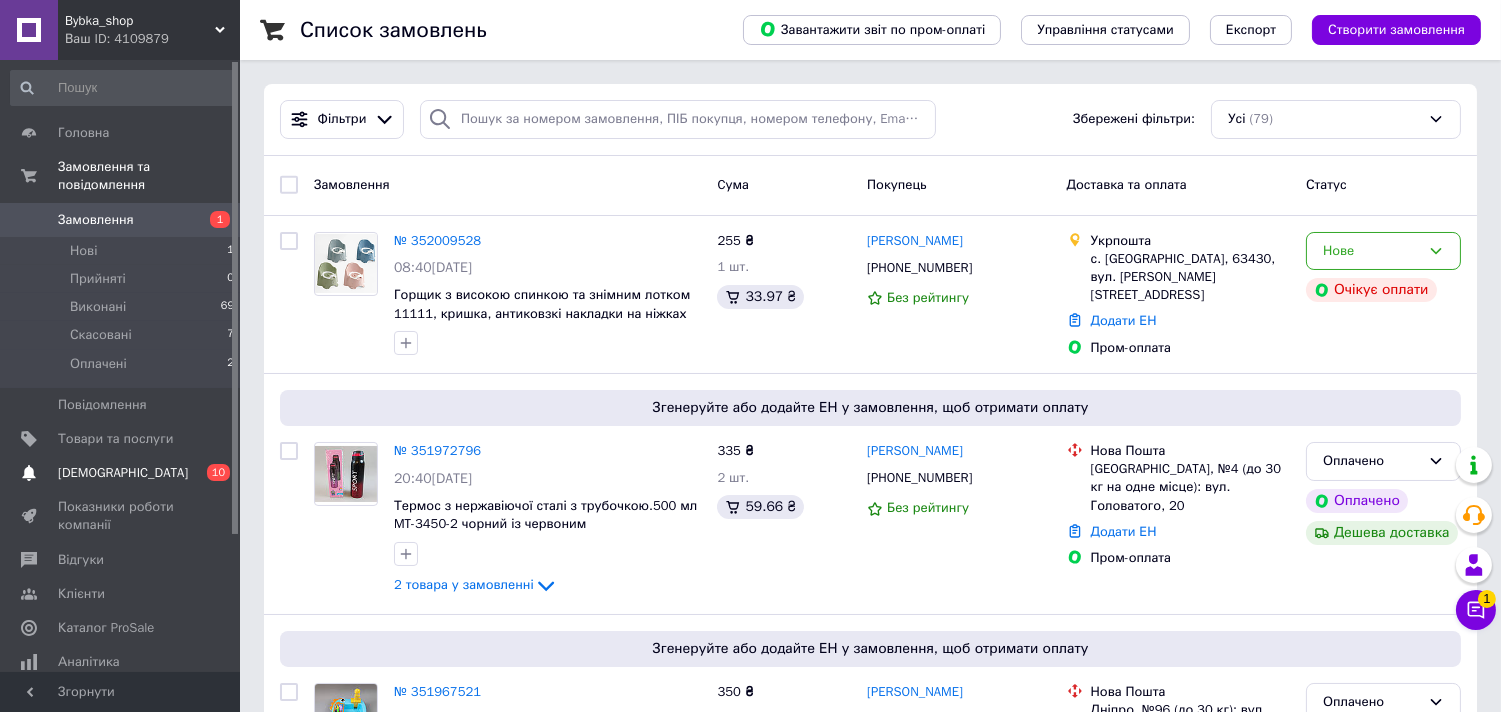 click on "[DEMOGRAPHIC_DATA]" at bounding box center (121, 473) 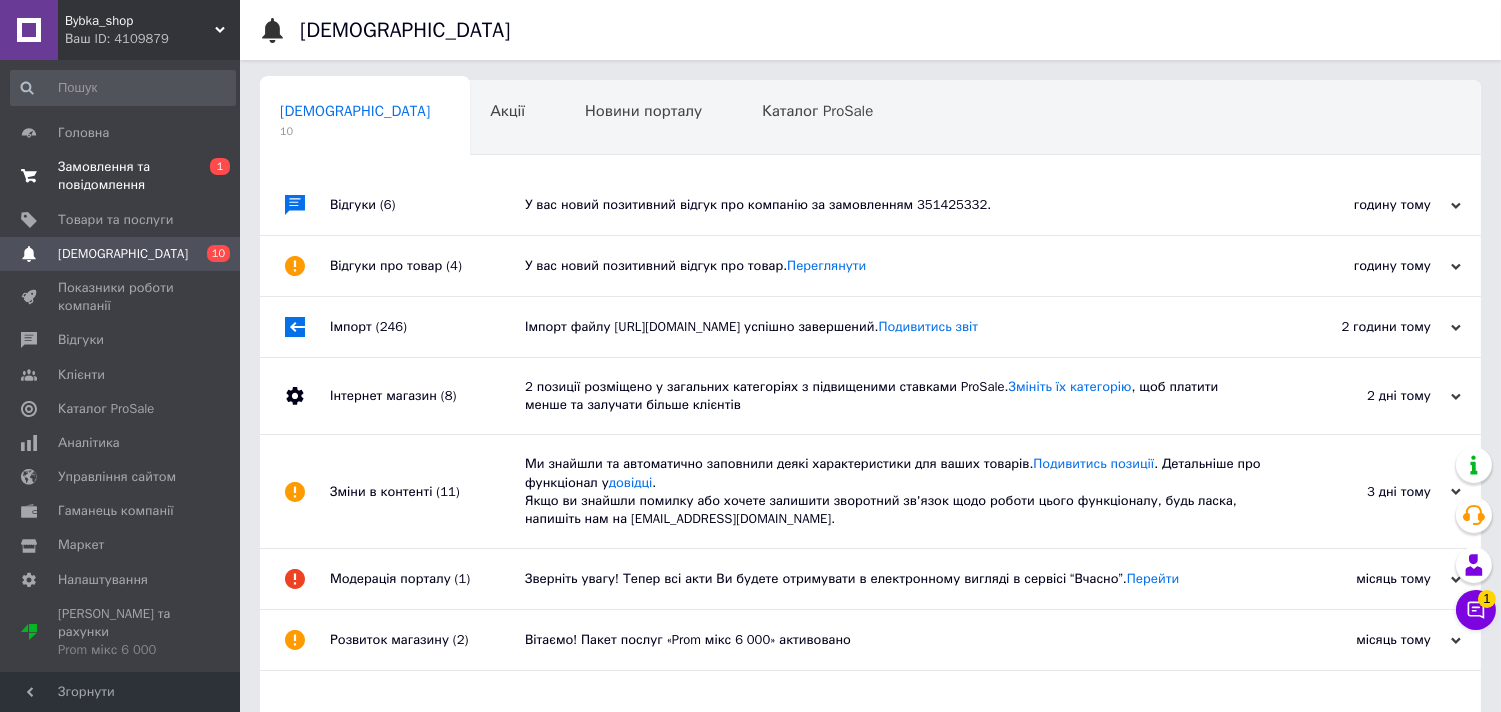 click on "Замовлення та повідомлення" at bounding box center [121, 176] 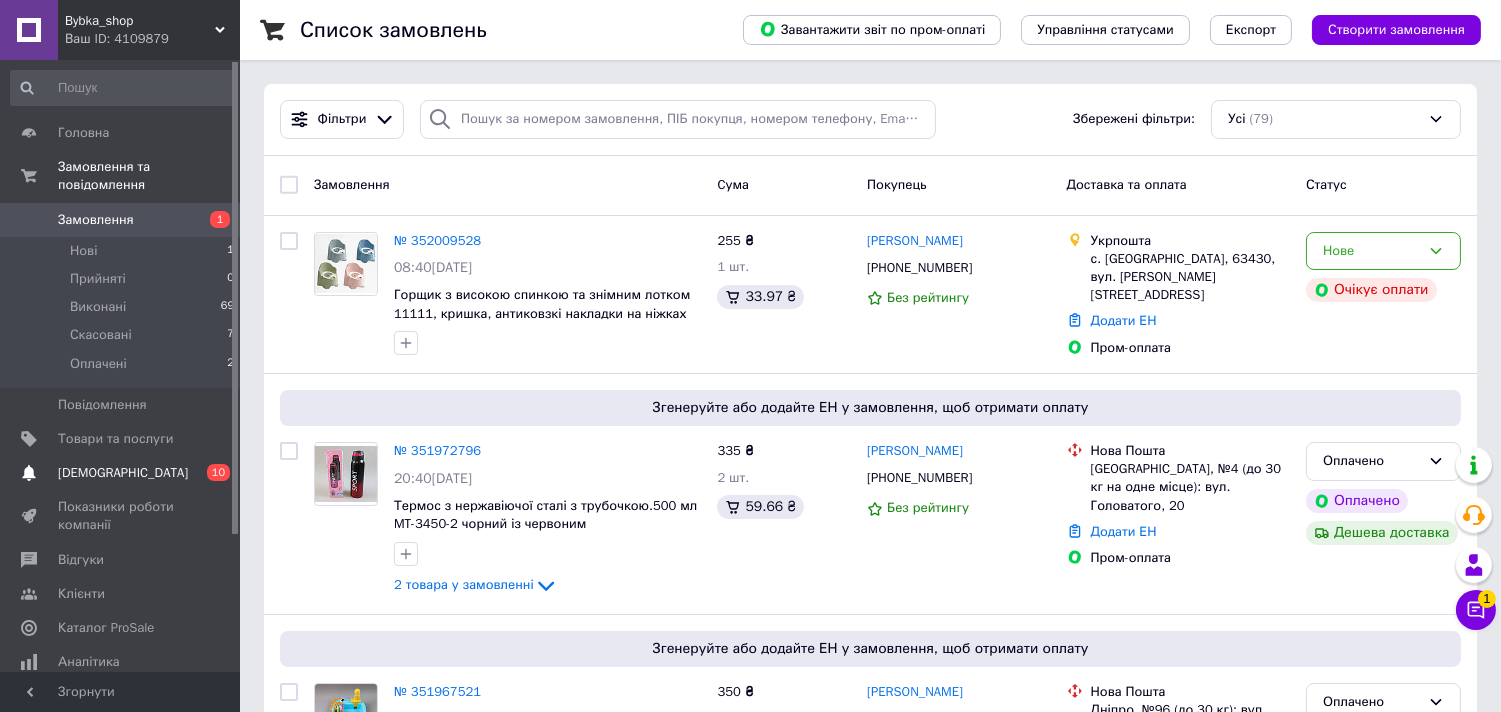 click on "[DEMOGRAPHIC_DATA] 0 10" at bounding box center (123, 473) 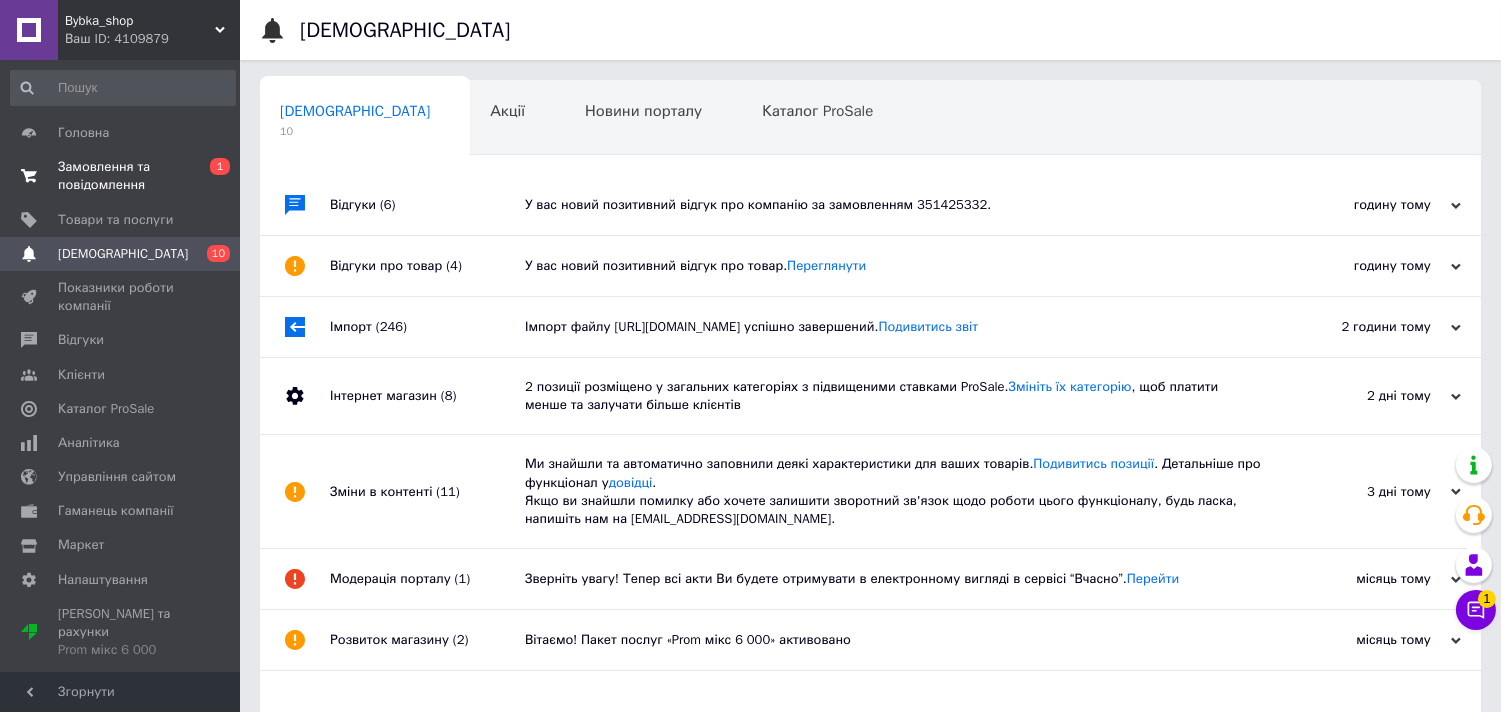 click on "Замовлення та повідомлення" at bounding box center [121, 176] 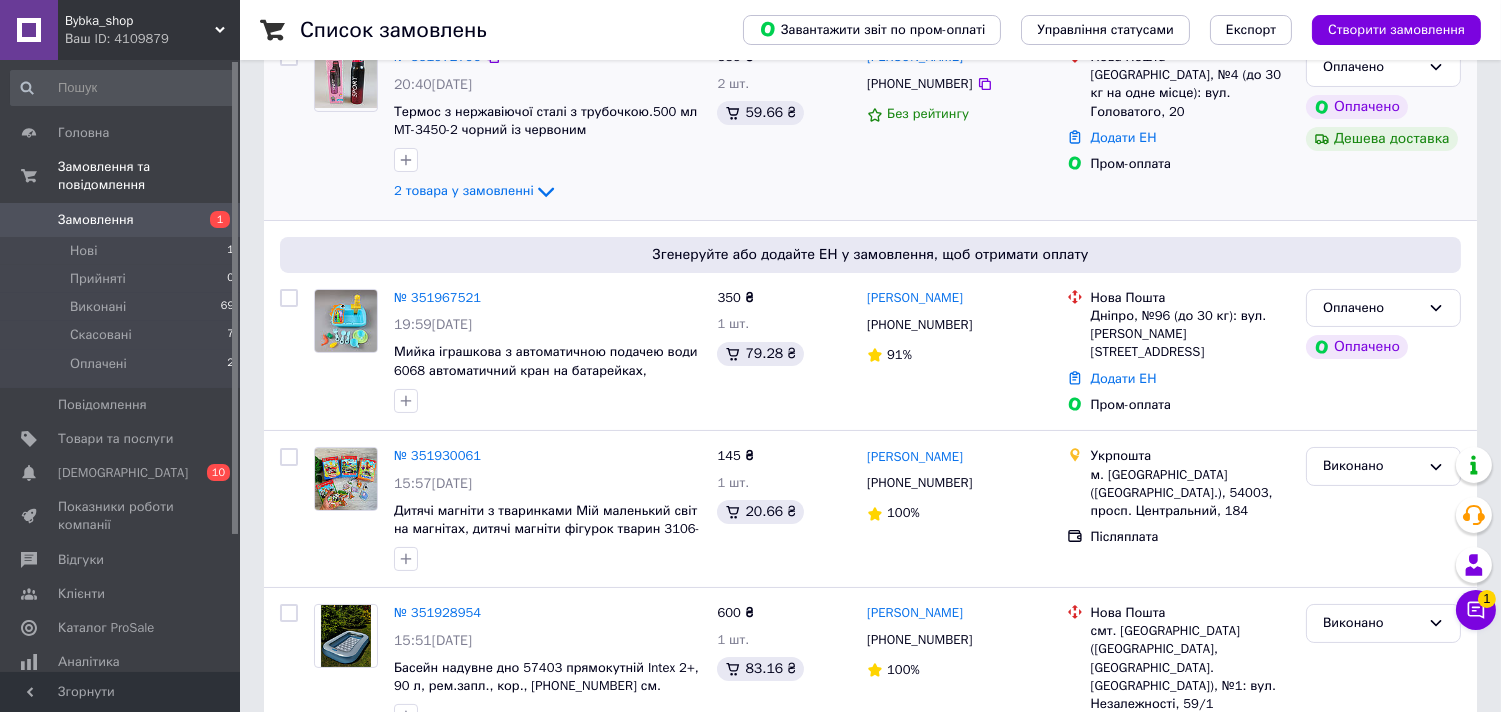 scroll, scrollTop: 444, scrollLeft: 0, axis: vertical 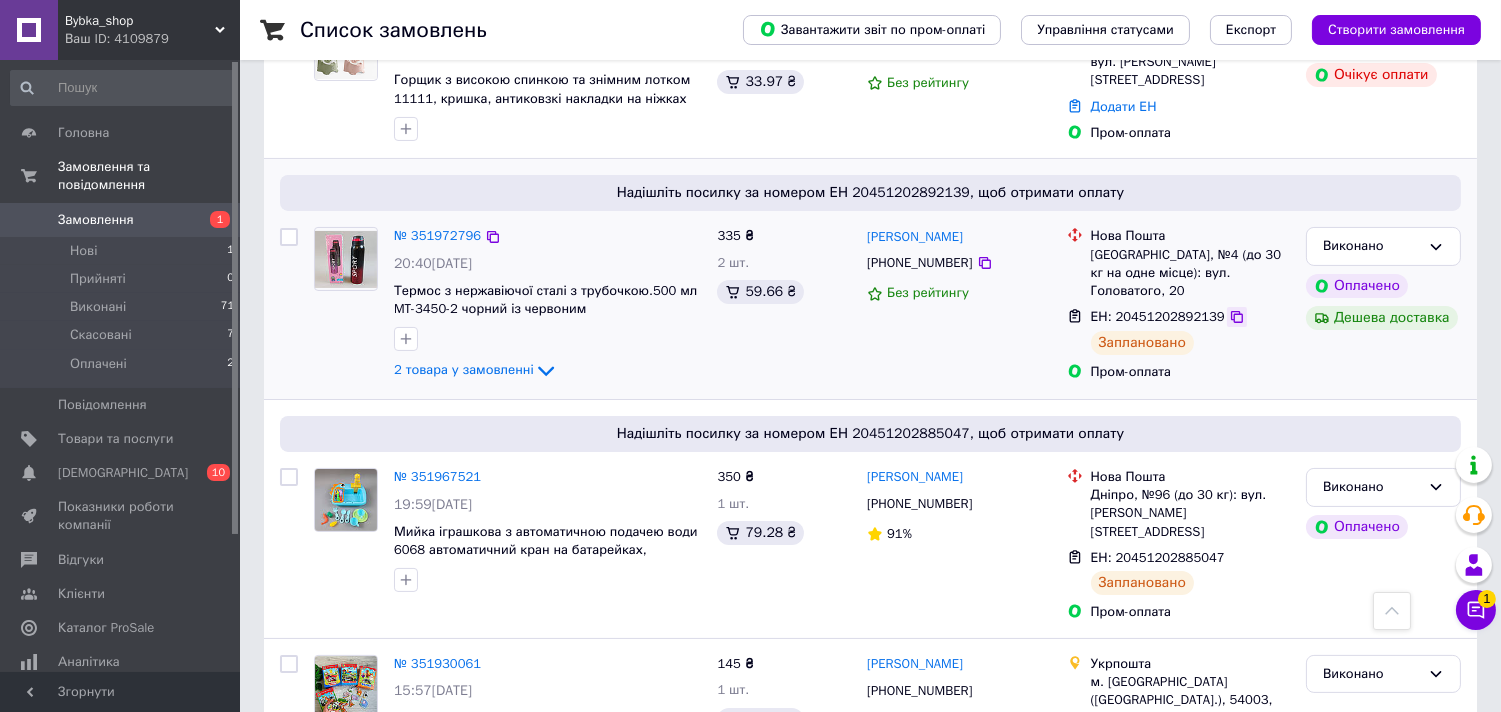 click 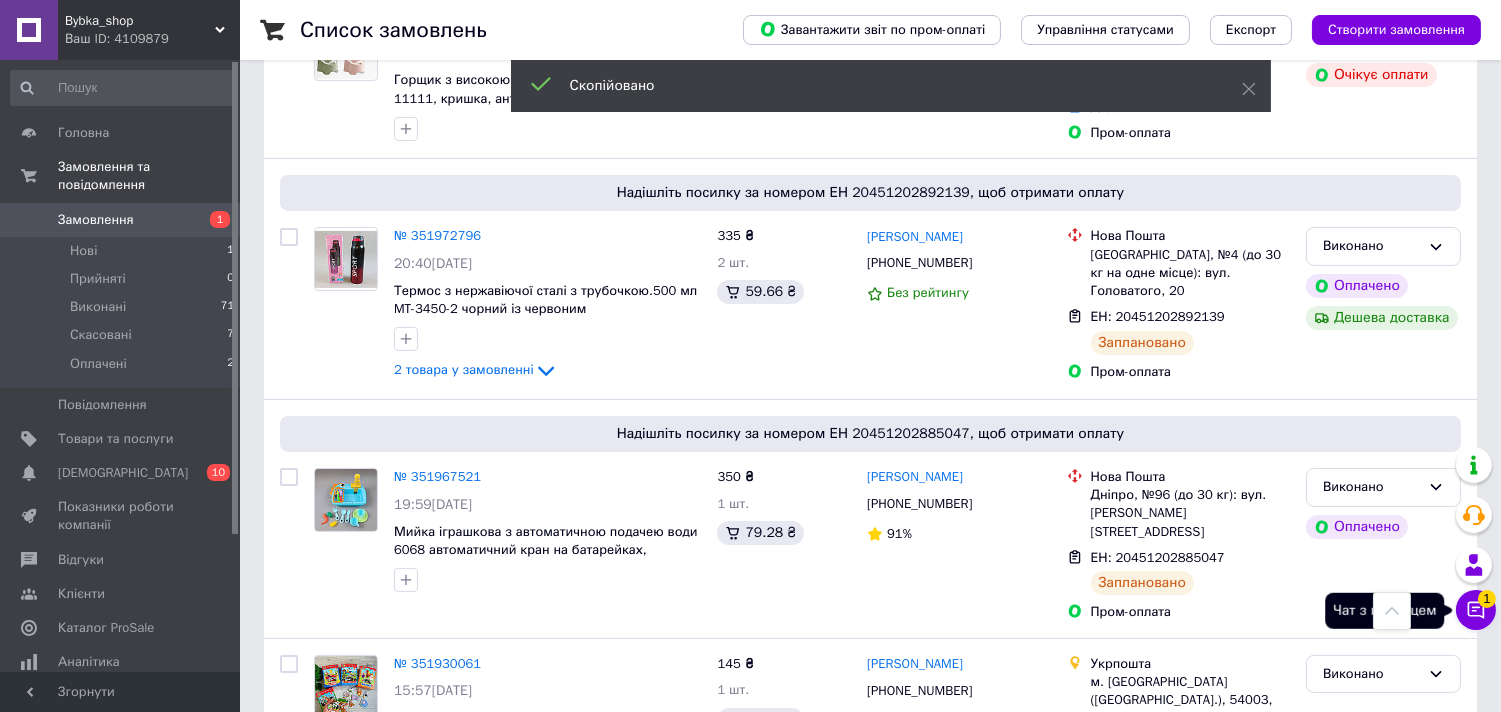click on "Чат з покупцем 1" at bounding box center (1476, 610) 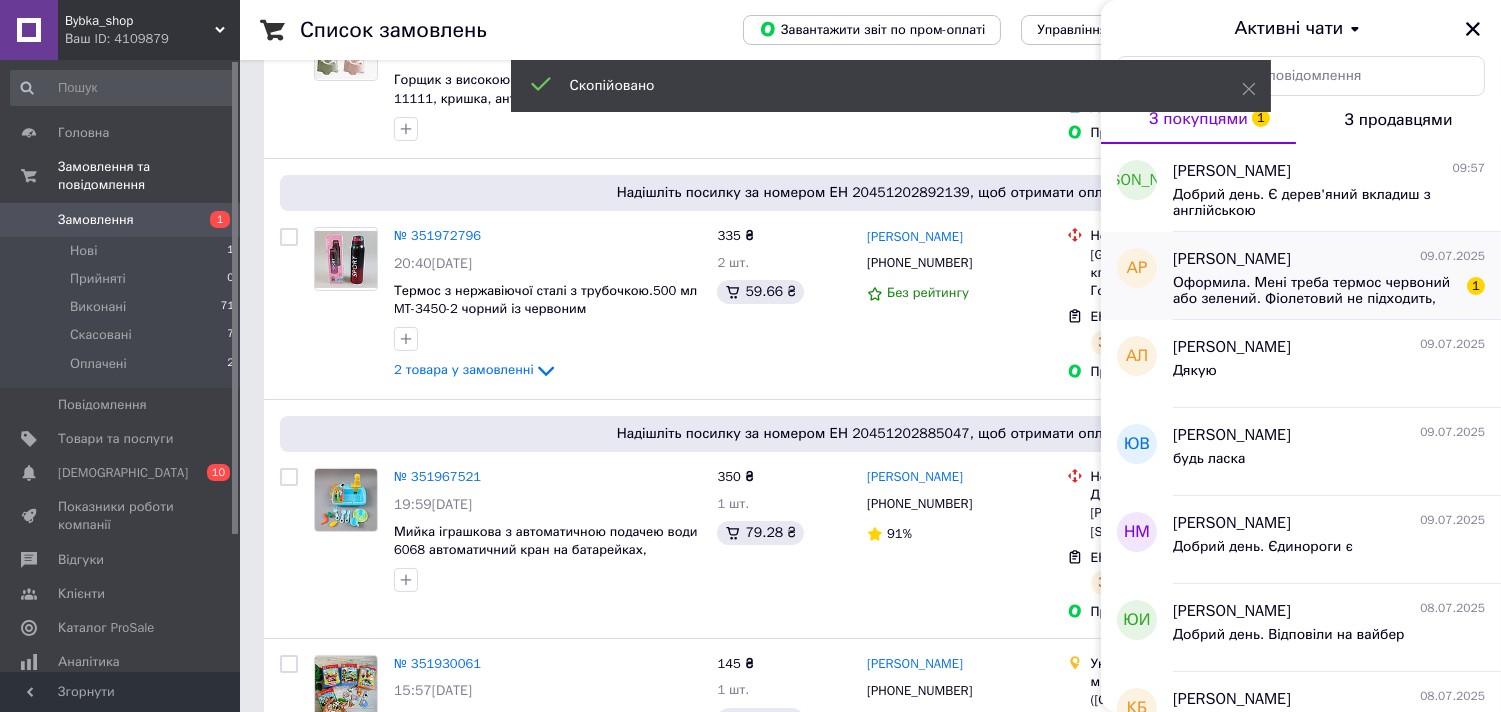click on "Оформила. Мені треба термос червоний або зелений. Фіолетовий не підходить, бо це для хлопчика" at bounding box center (1315, 291) 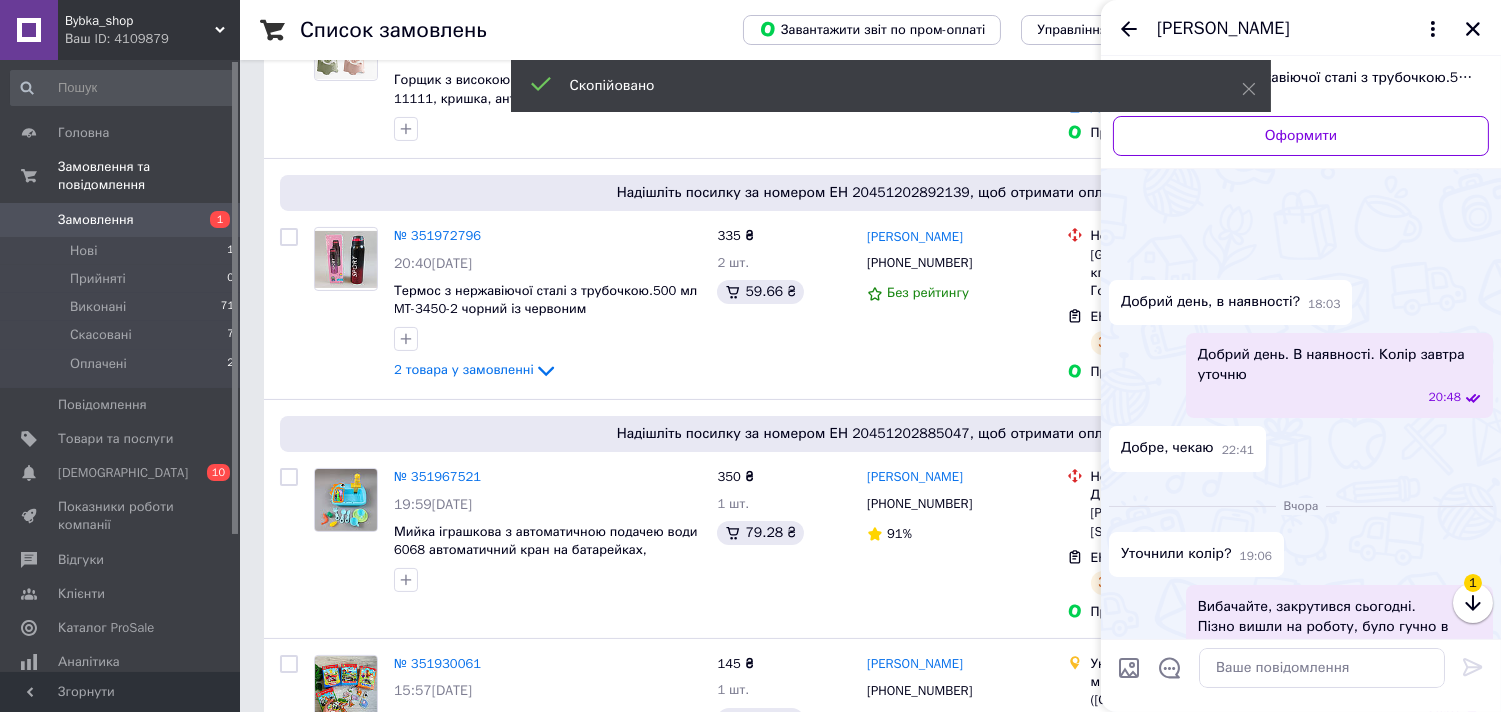 scroll, scrollTop: 247, scrollLeft: 0, axis: vertical 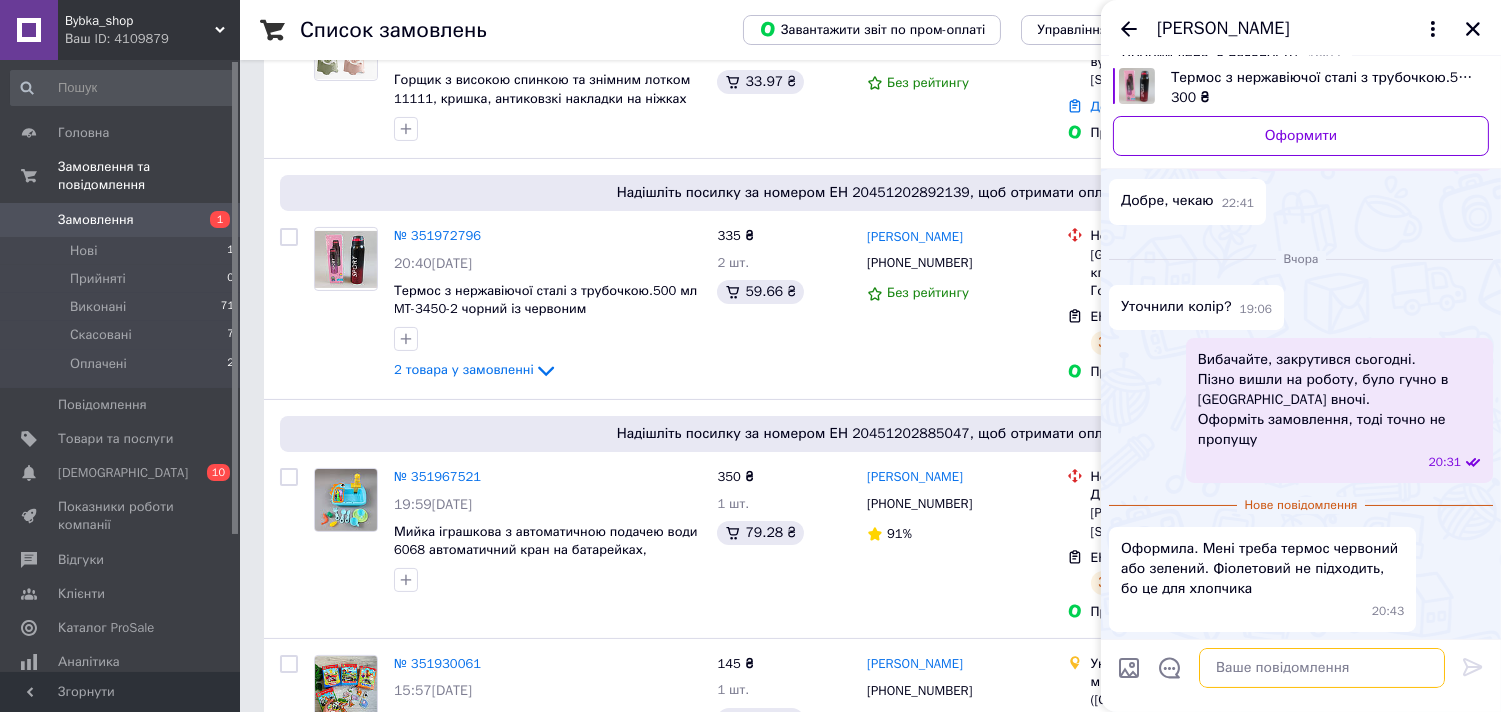click at bounding box center [1322, 668] 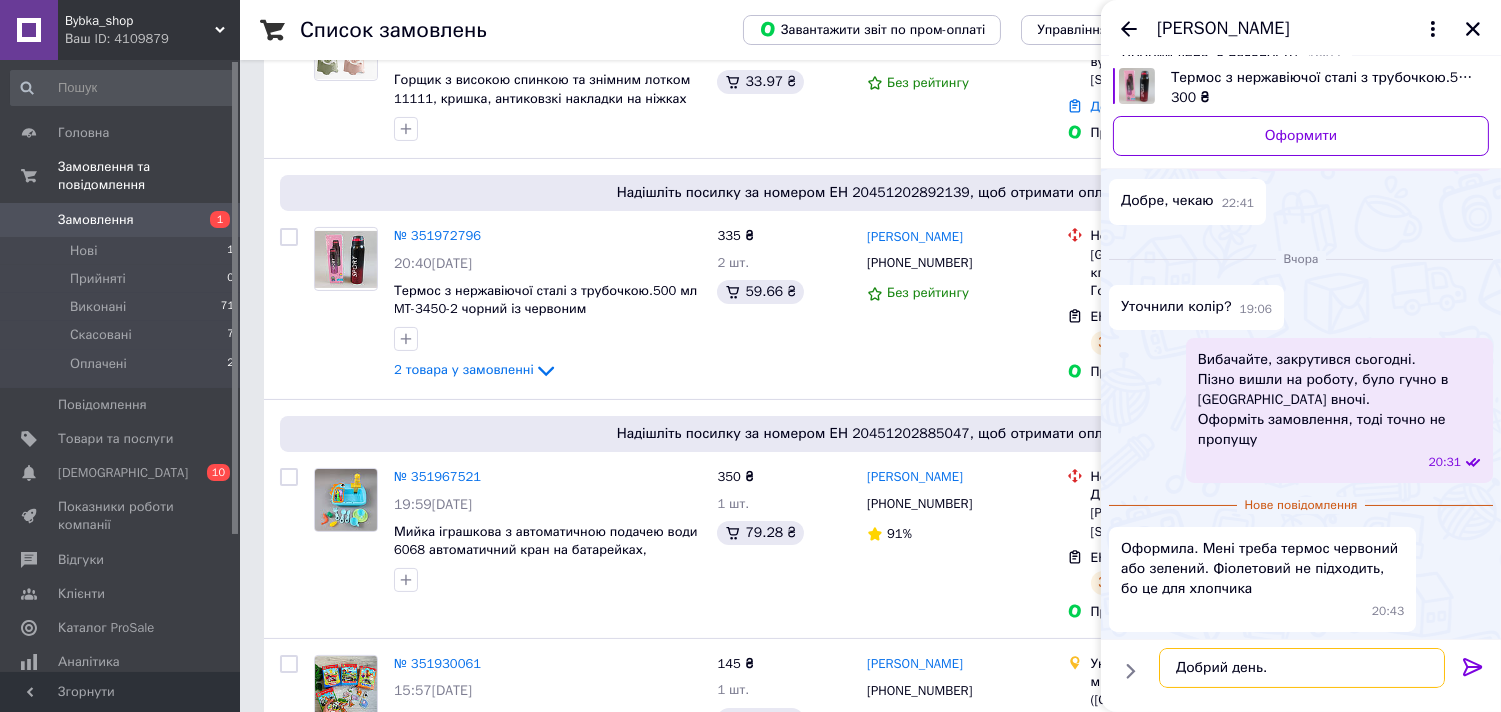 scroll, scrollTop: 13, scrollLeft: 0, axis: vertical 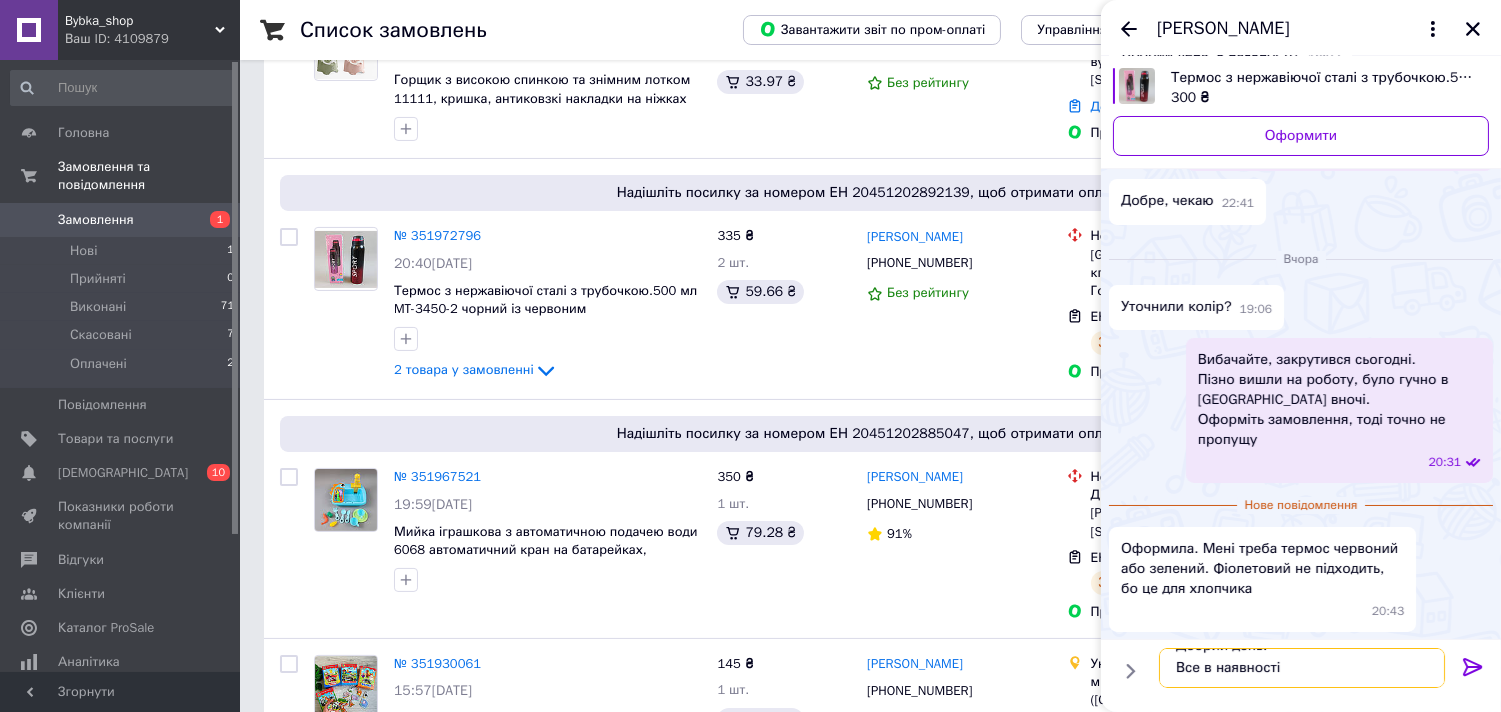 paste on "20451202892139" 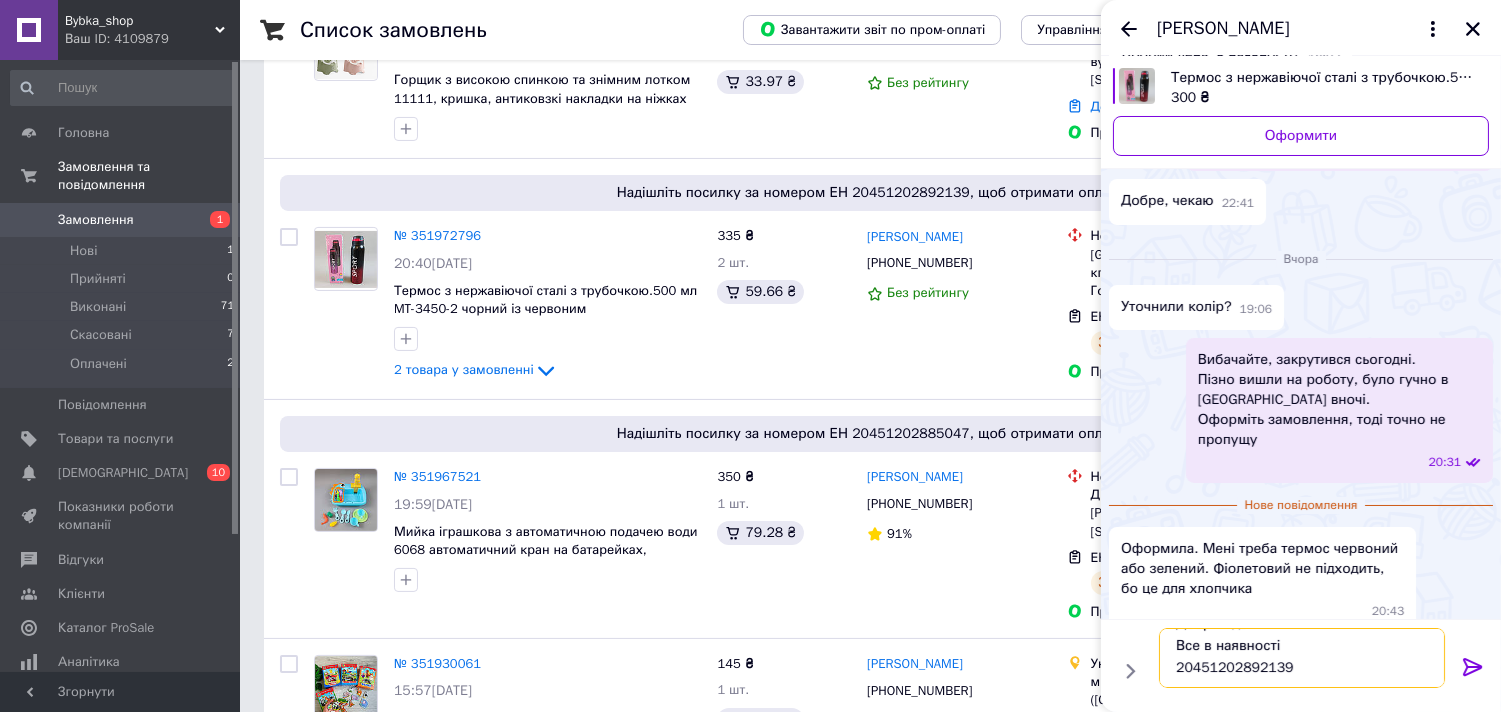 scroll, scrollTop: 24, scrollLeft: 0, axis: vertical 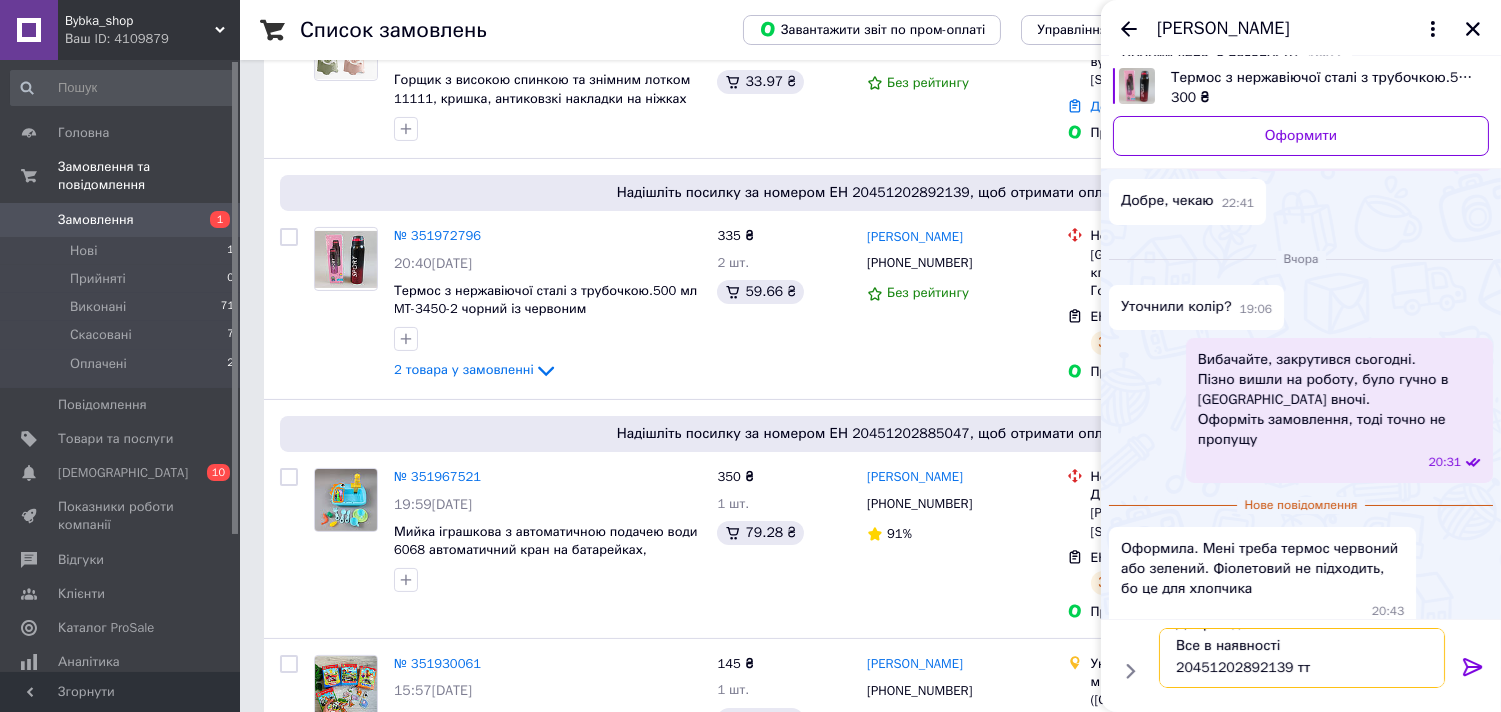type on "Добрий день.
Все в наявності
20451202892139 ттн" 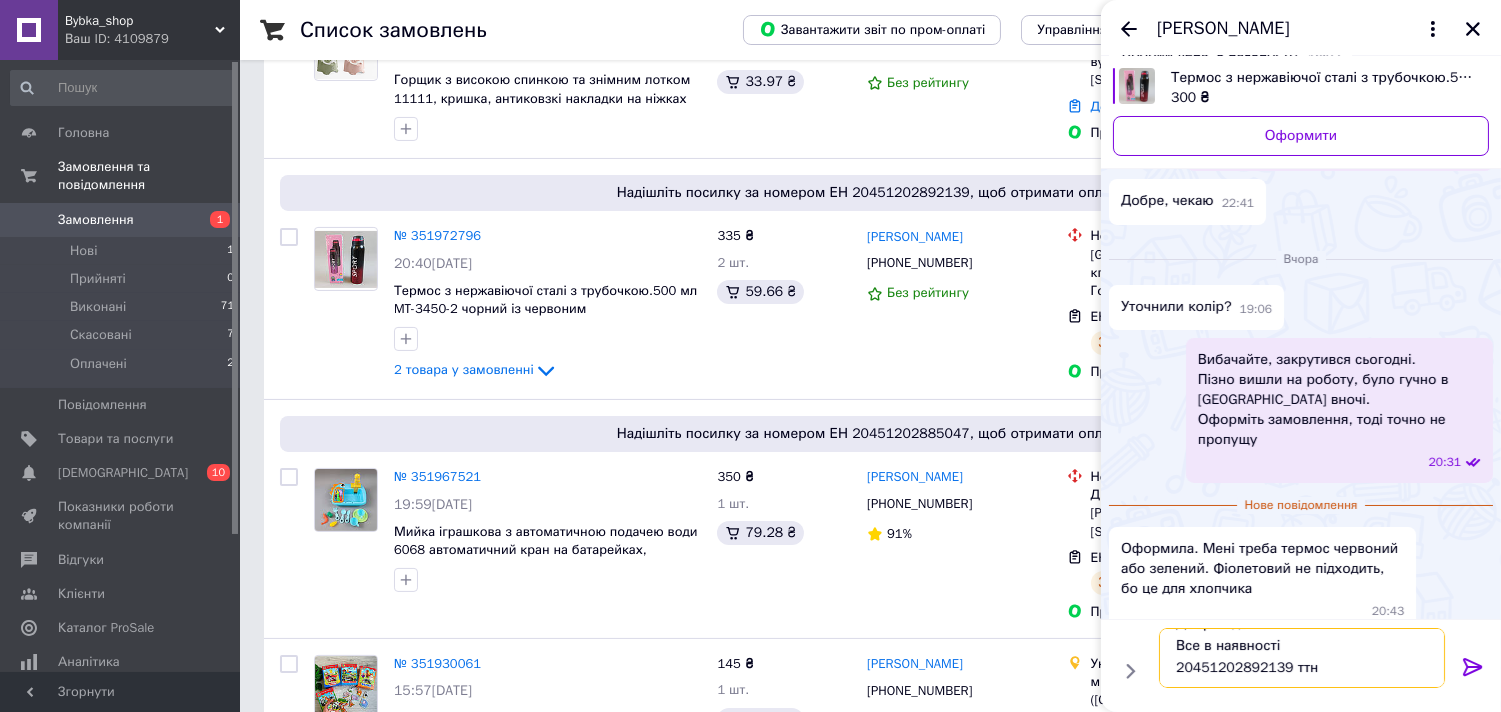 type 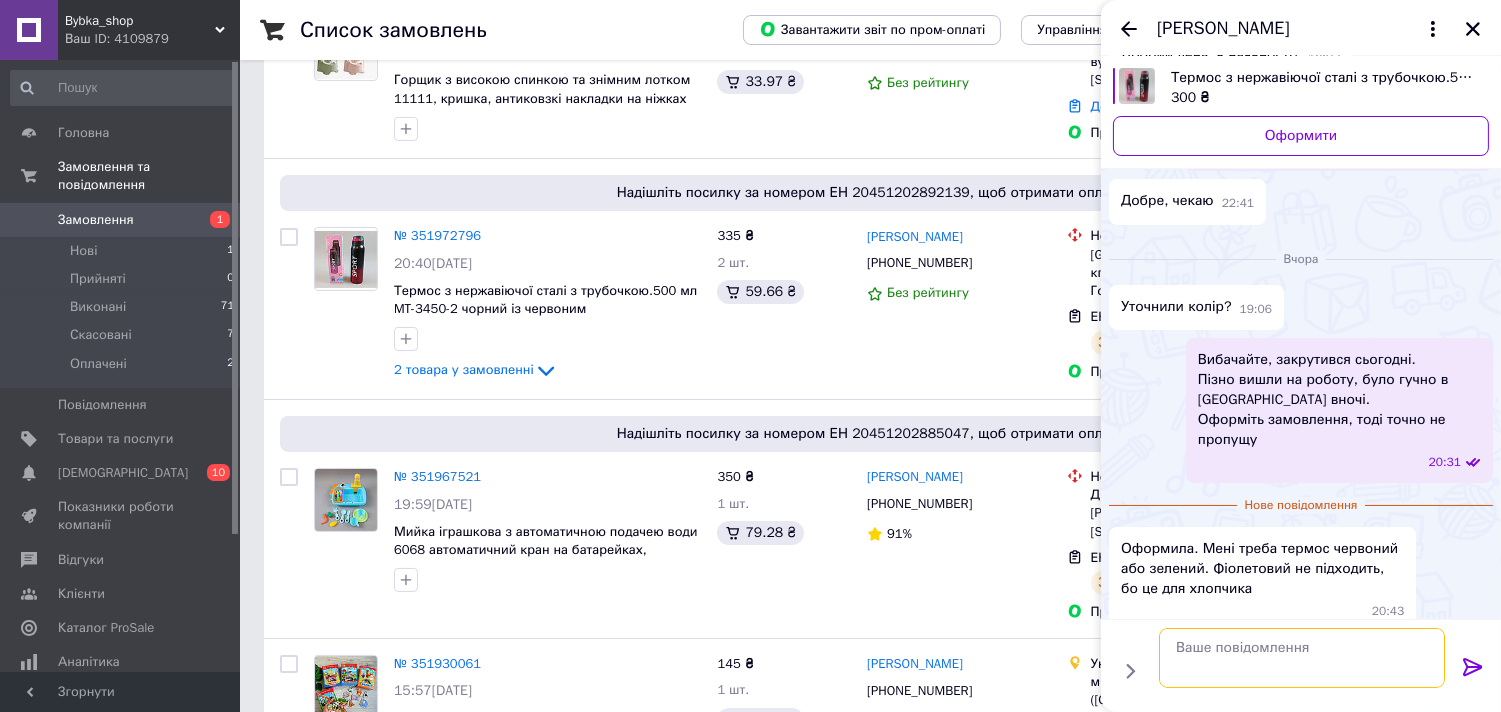 scroll, scrollTop: 0, scrollLeft: 0, axis: both 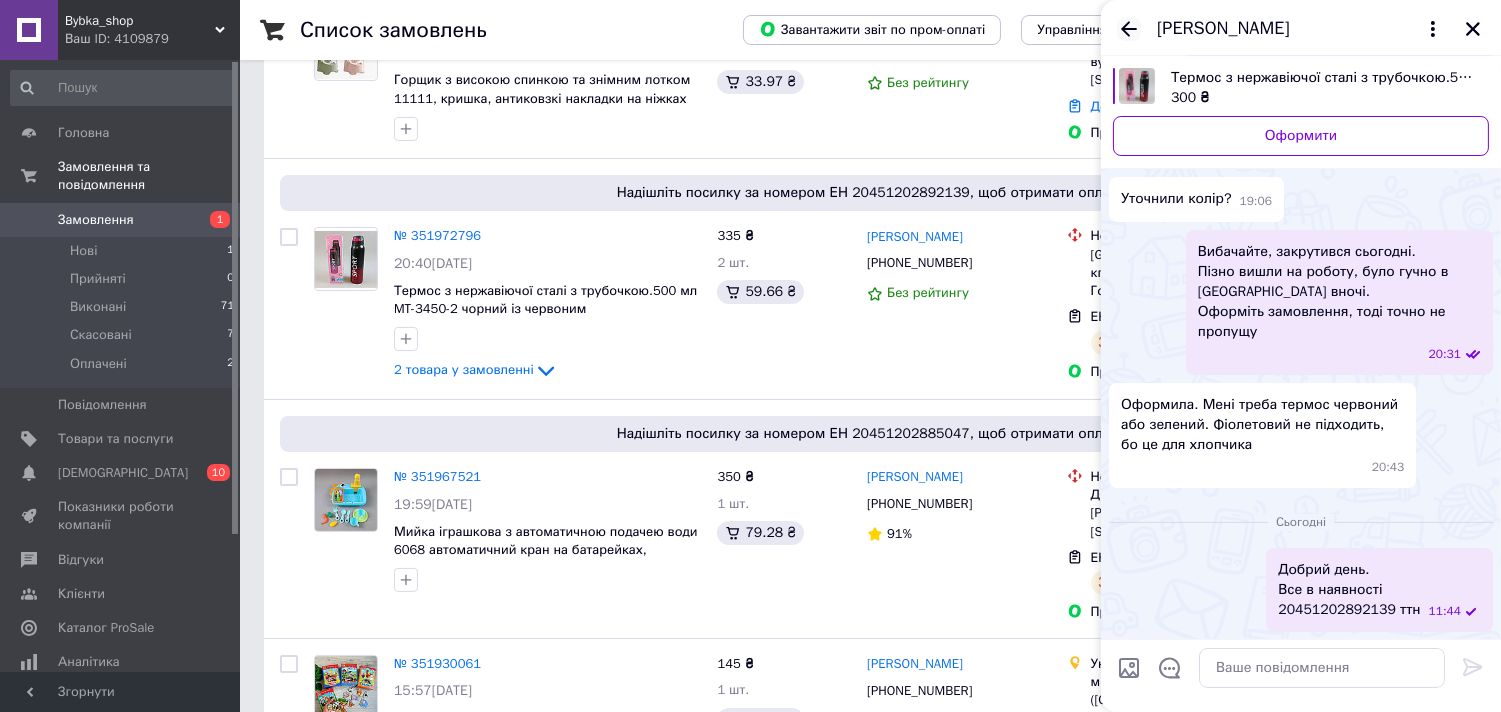 click 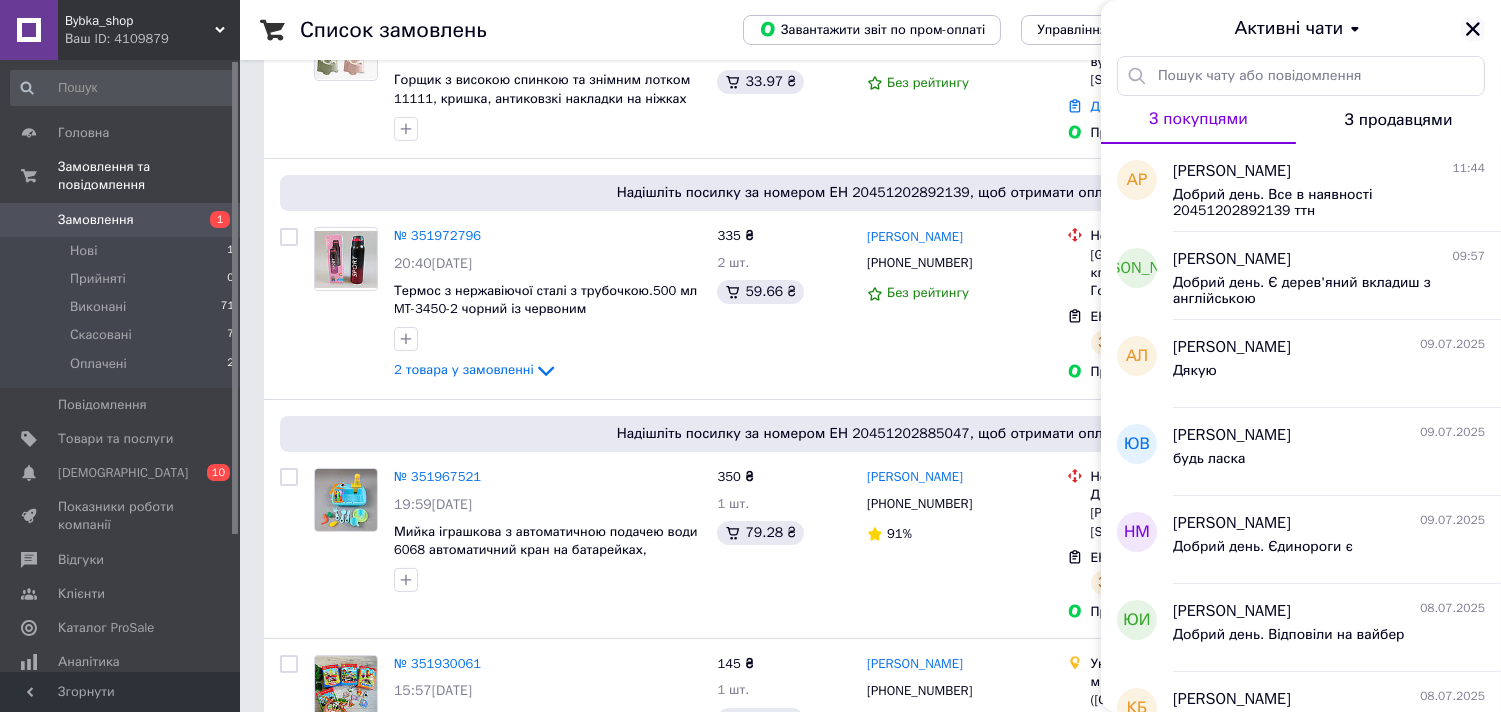 click 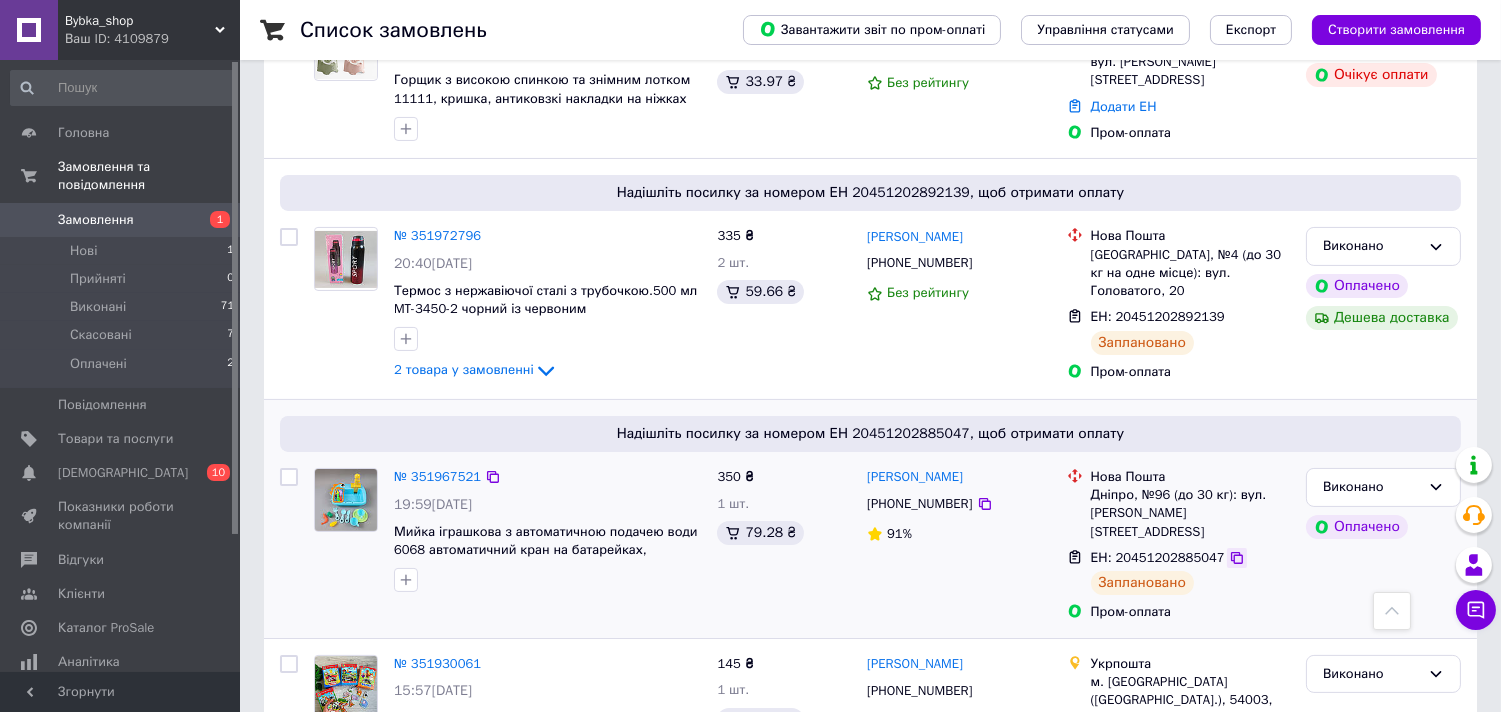 click 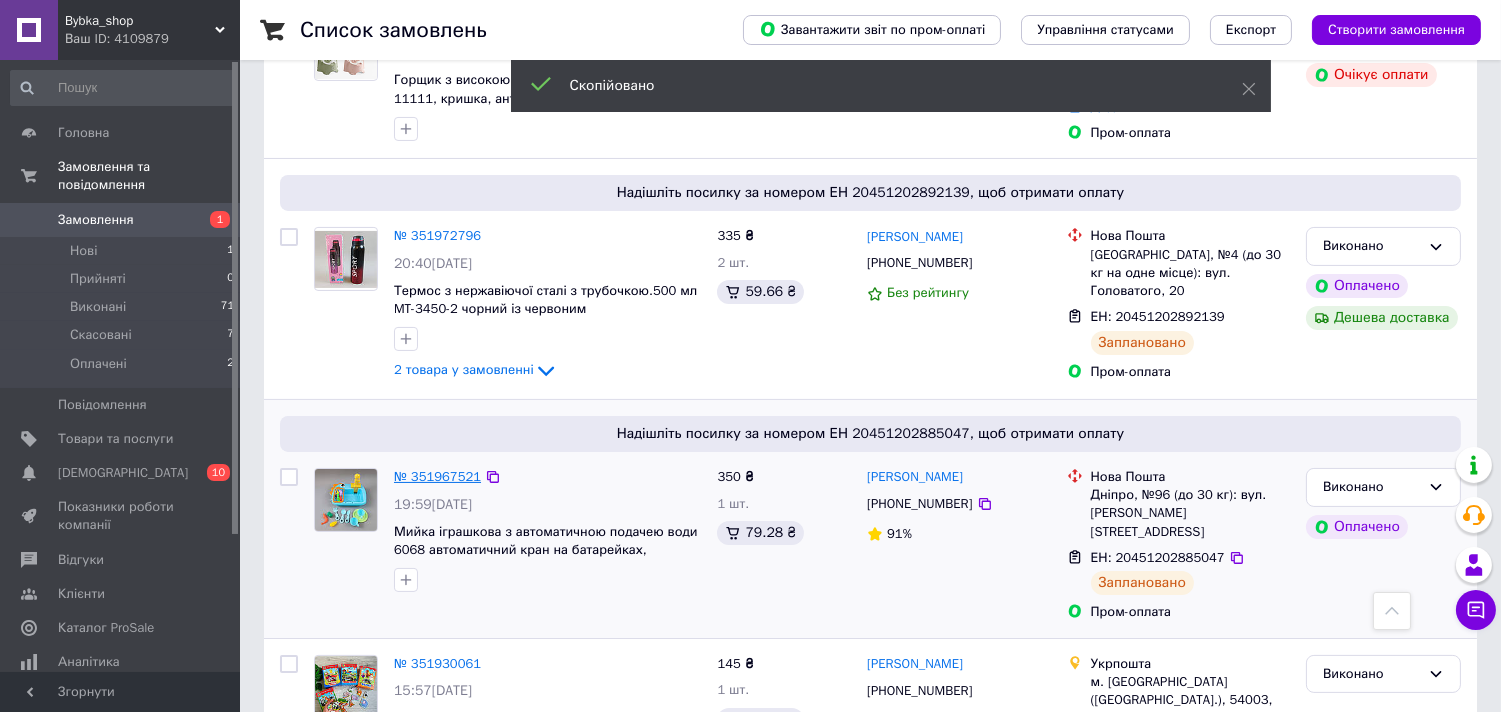 click on "№ 351967521" at bounding box center (437, 476) 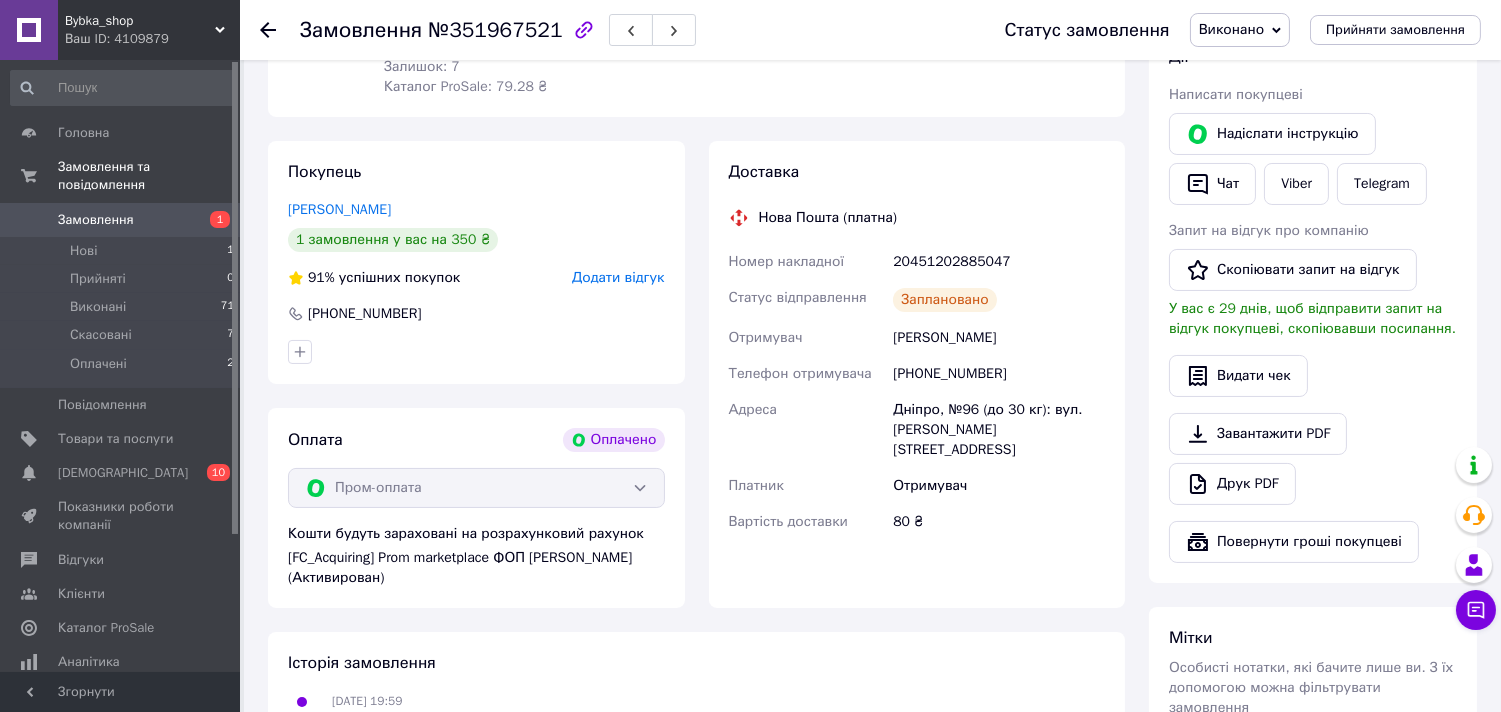 scroll, scrollTop: 111, scrollLeft: 0, axis: vertical 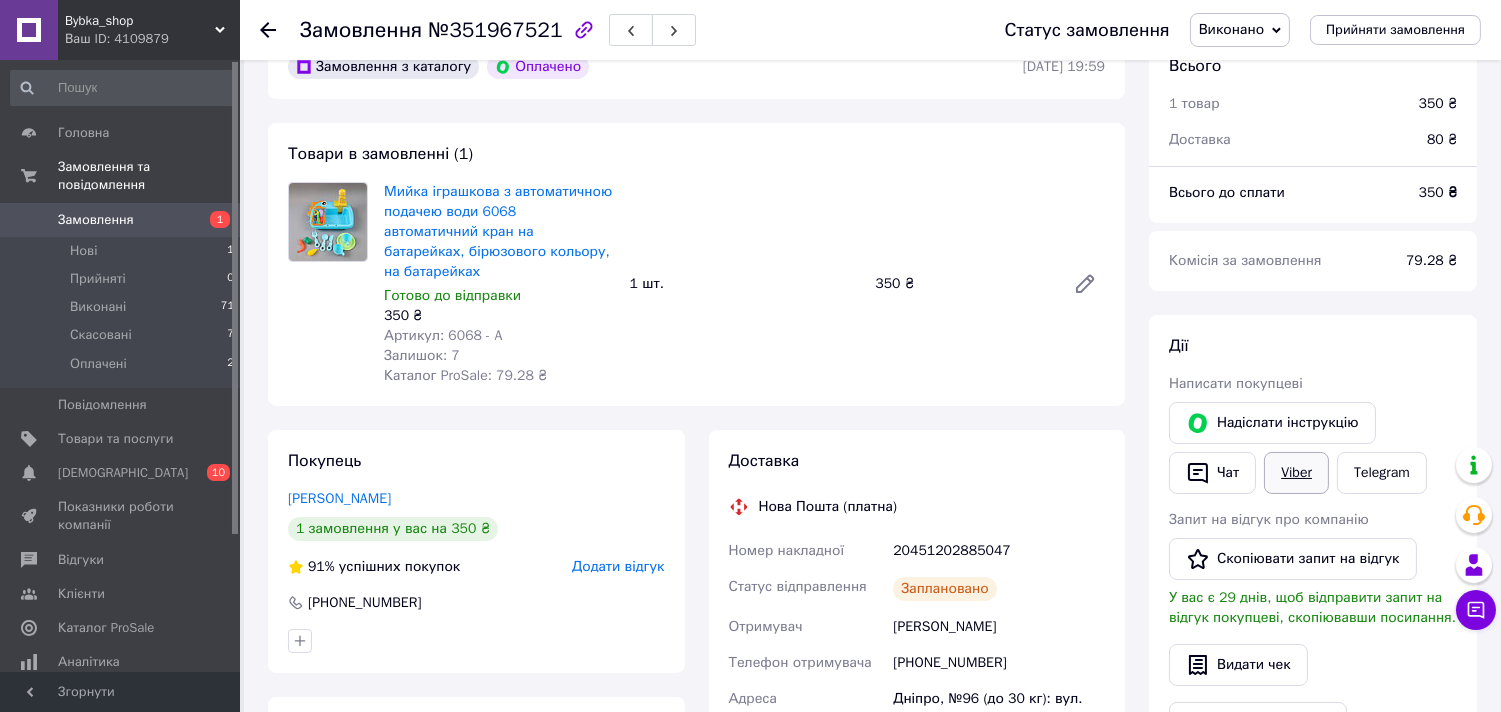 click on "Viber" at bounding box center [1296, 473] 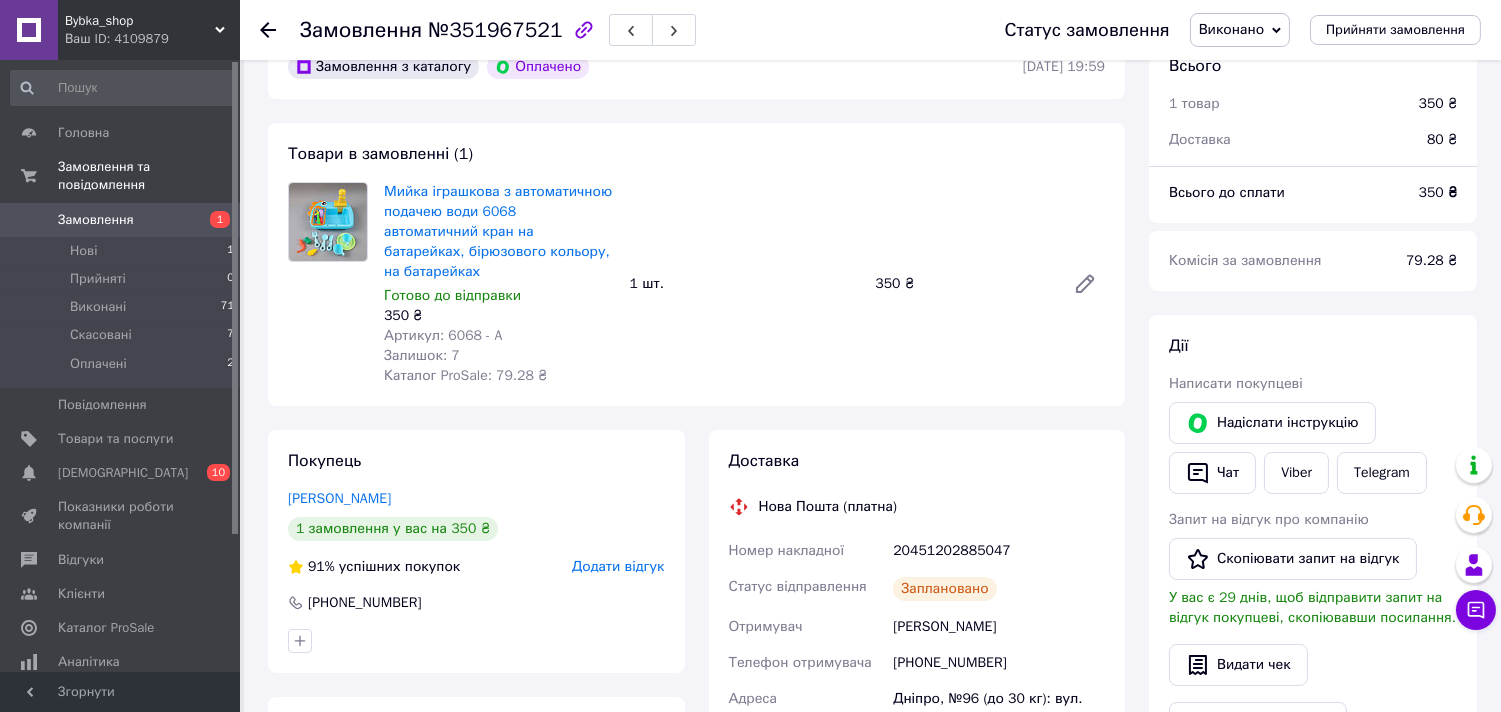 click on "Замовлення" at bounding box center [121, 220] 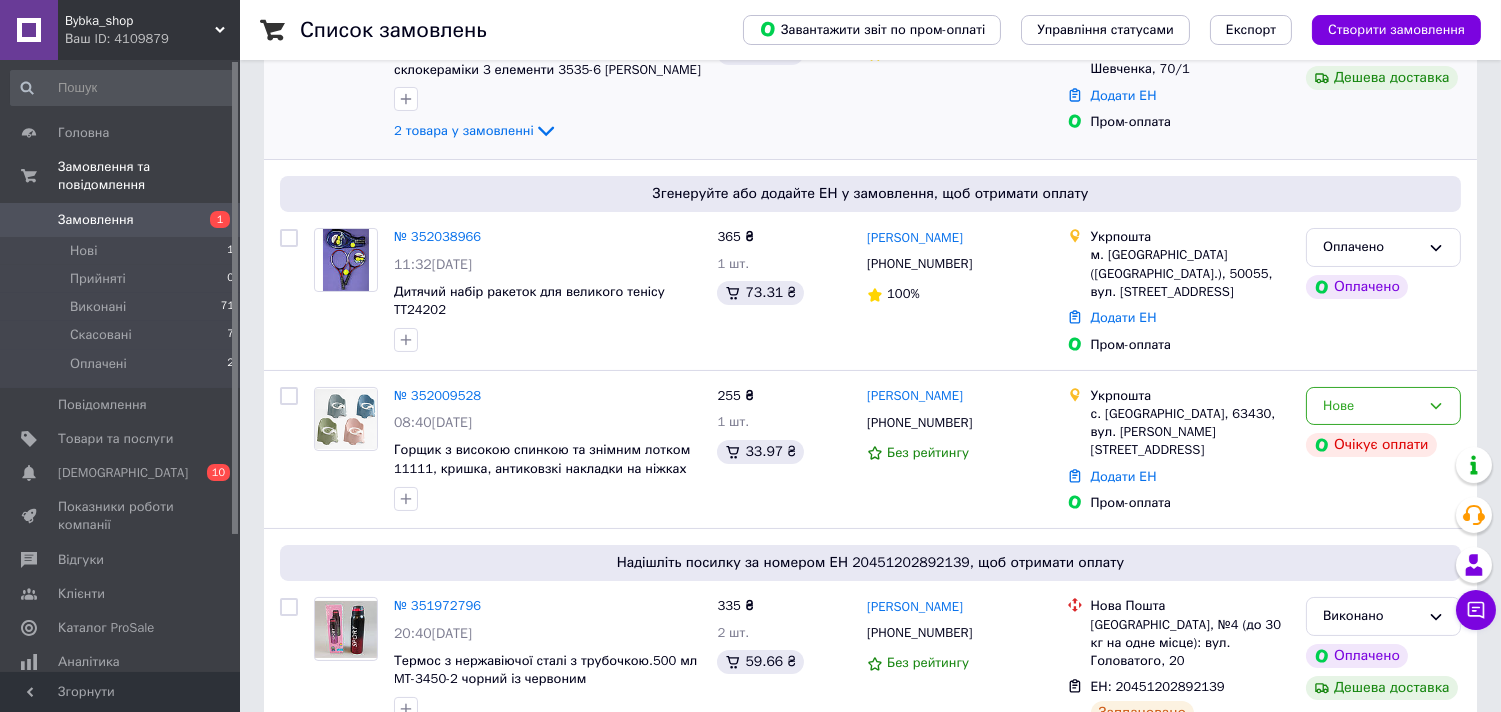 scroll, scrollTop: 333, scrollLeft: 0, axis: vertical 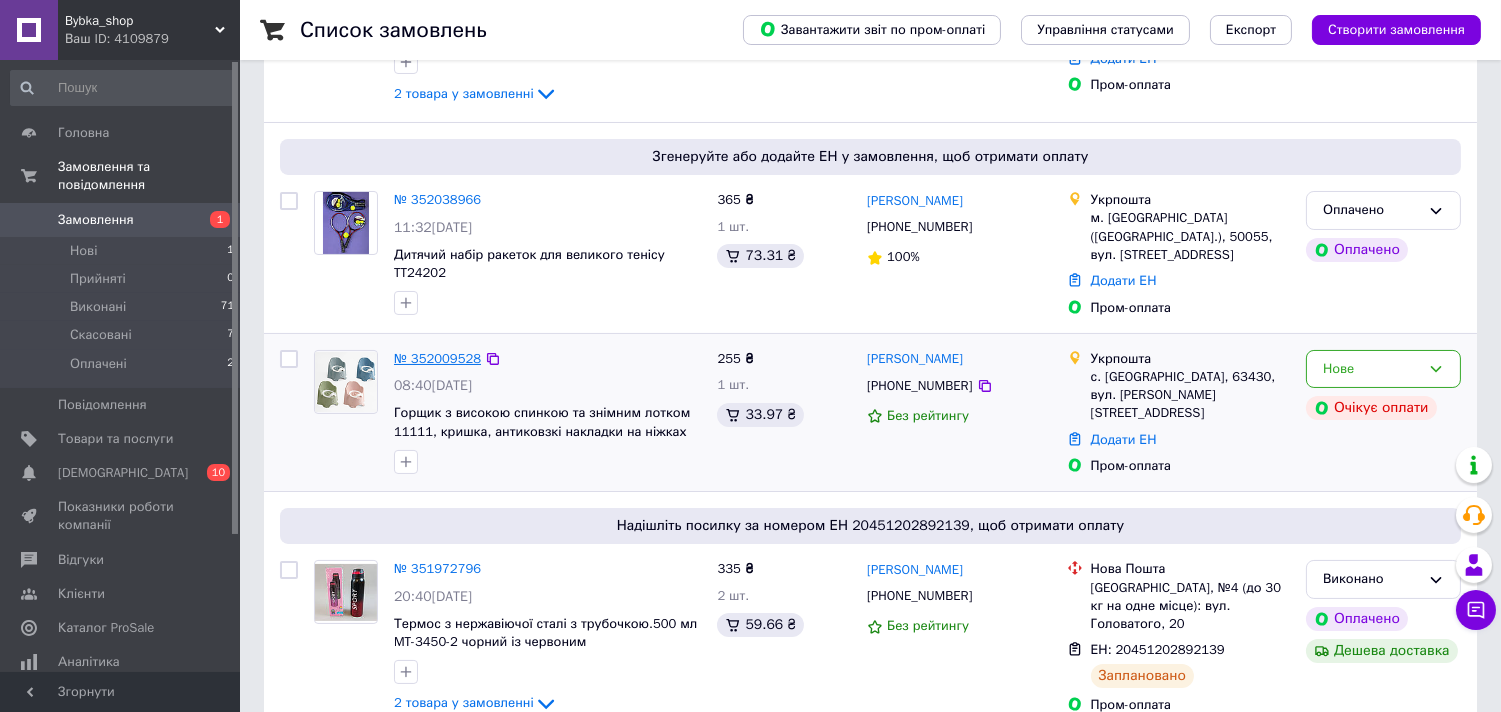 click on "№ 352009528" at bounding box center [437, 358] 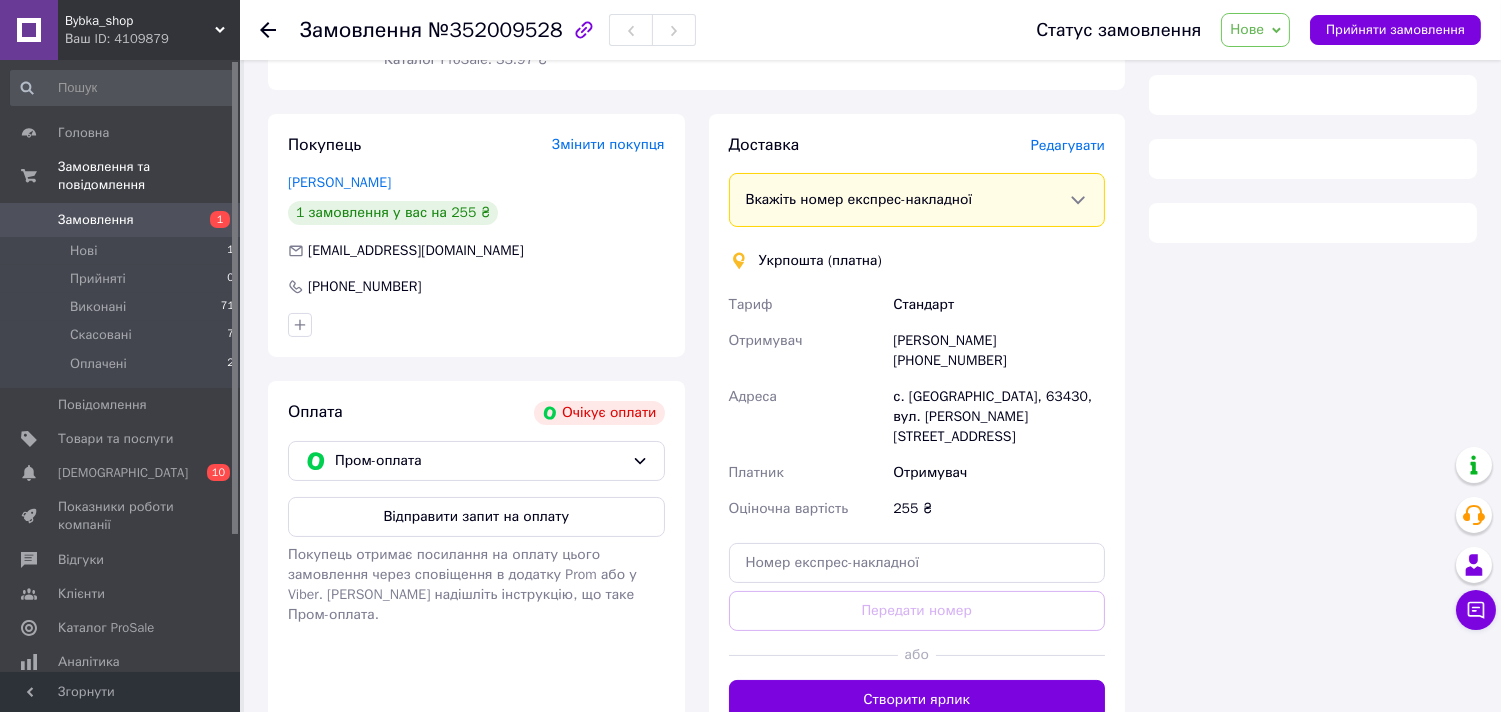 scroll, scrollTop: 333, scrollLeft: 0, axis: vertical 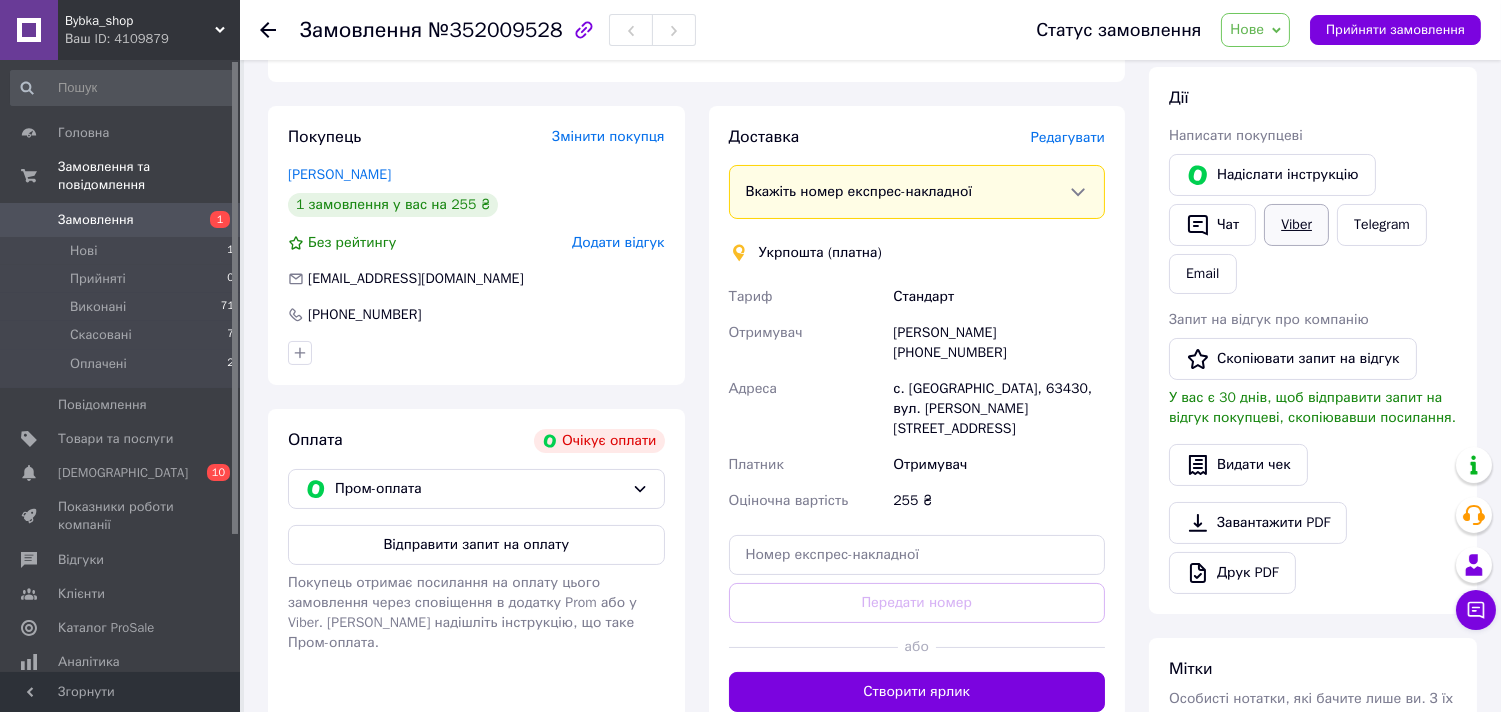 click on "Viber" at bounding box center [1296, 225] 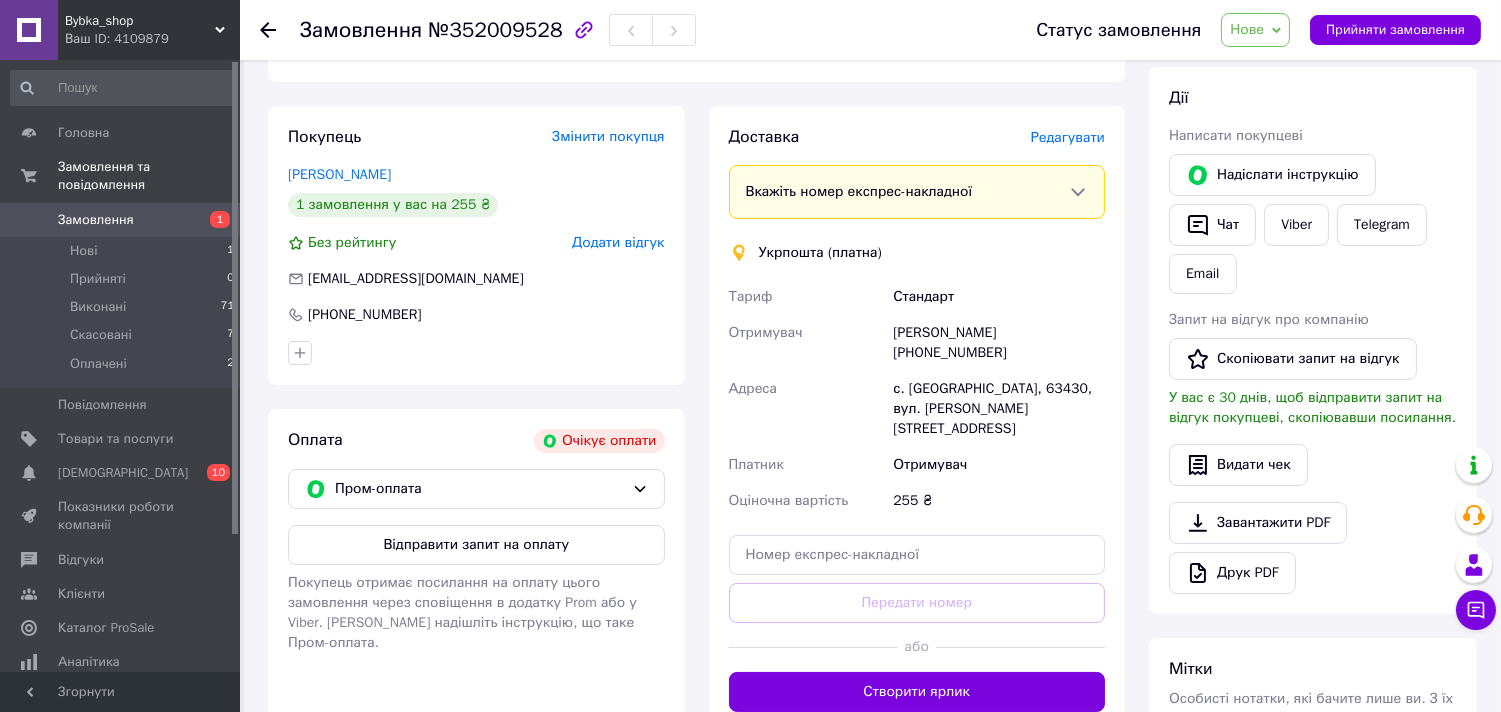 click on "1" at bounding box center [212, 220] 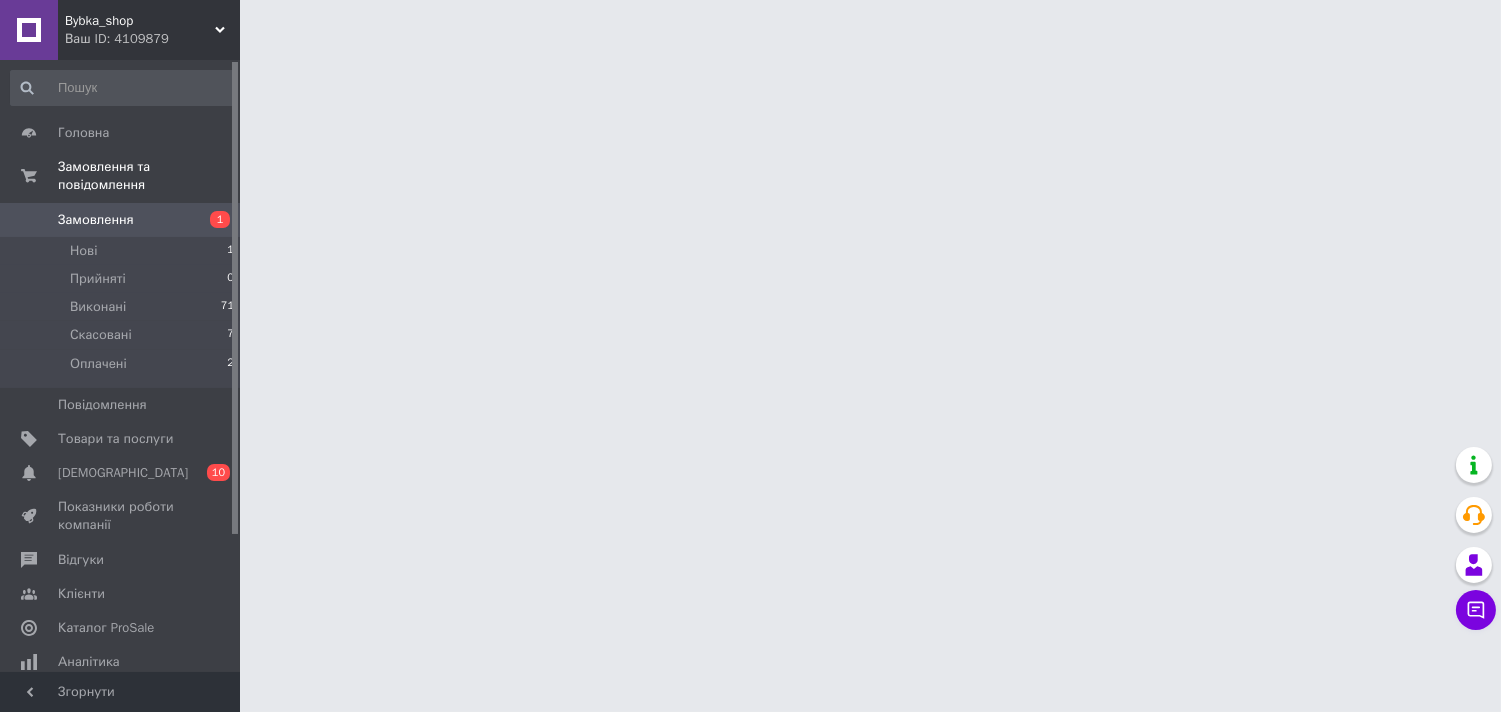 scroll, scrollTop: 0, scrollLeft: 0, axis: both 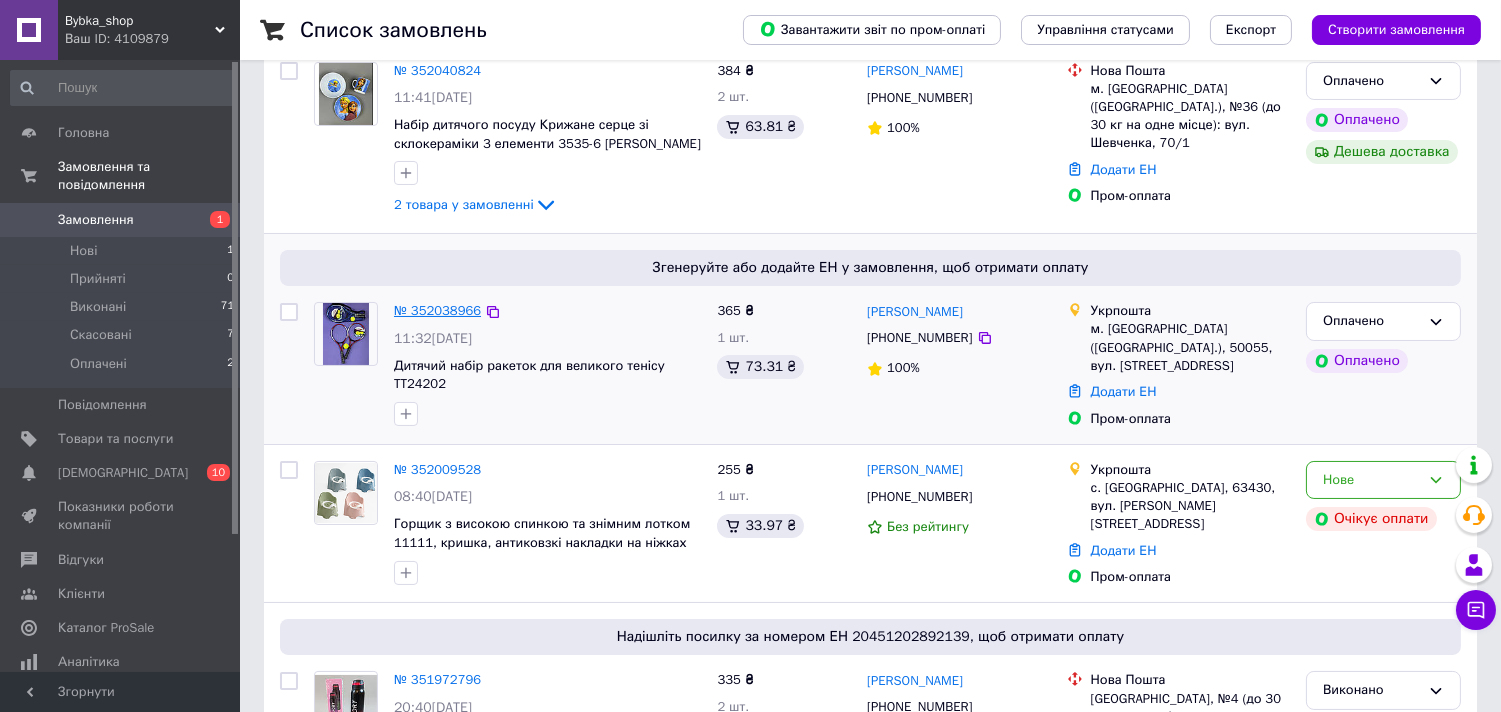click on "№ 352038966" at bounding box center (437, 310) 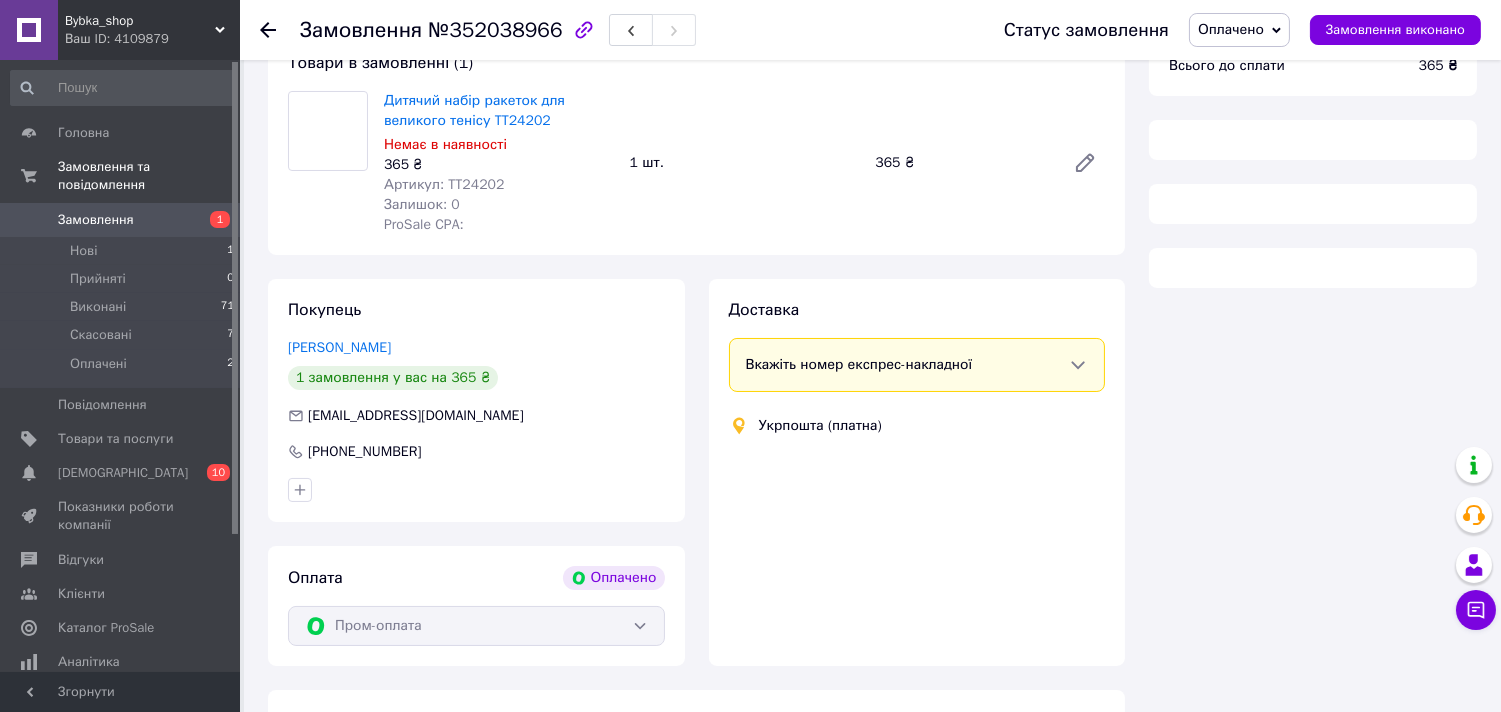 scroll, scrollTop: 222, scrollLeft: 0, axis: vertical 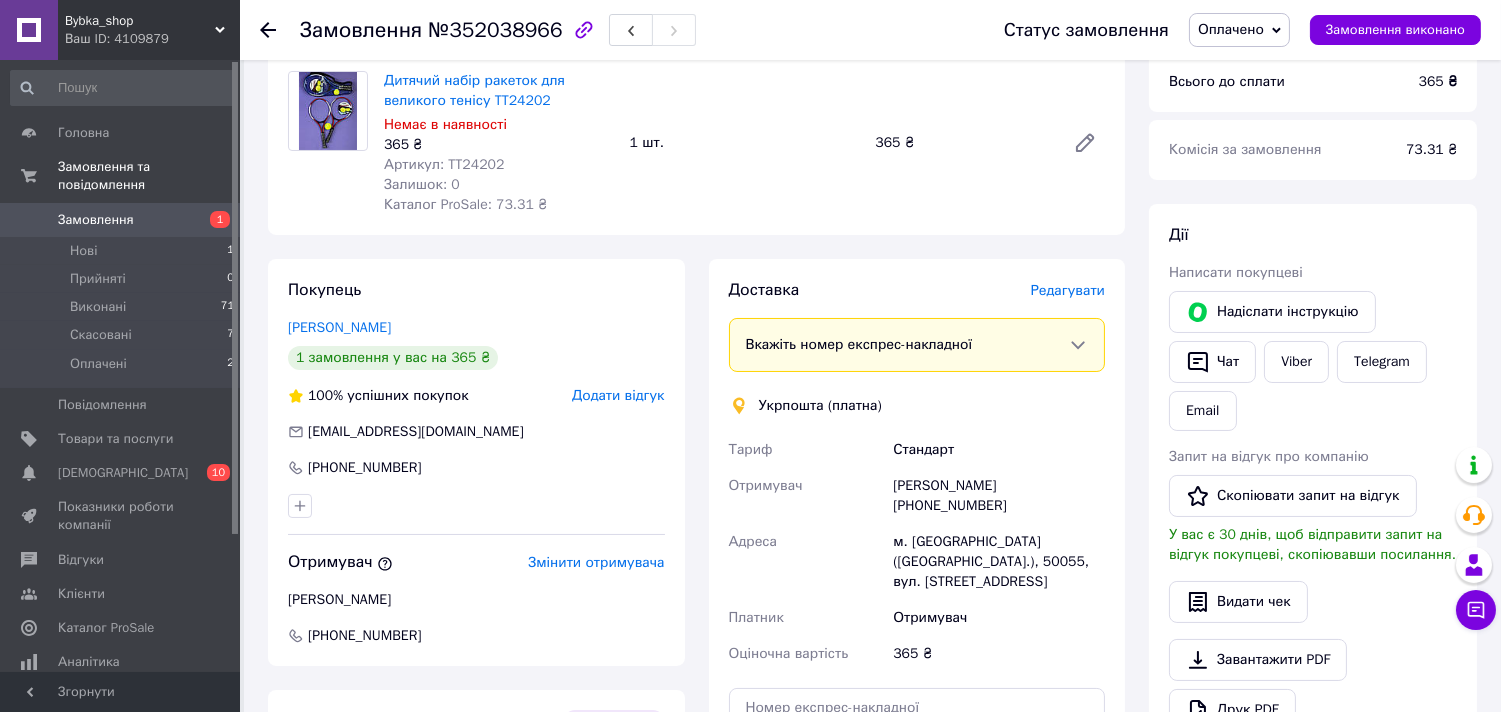 click on "Артикул: TT24202" at bounding box center (444, 164) 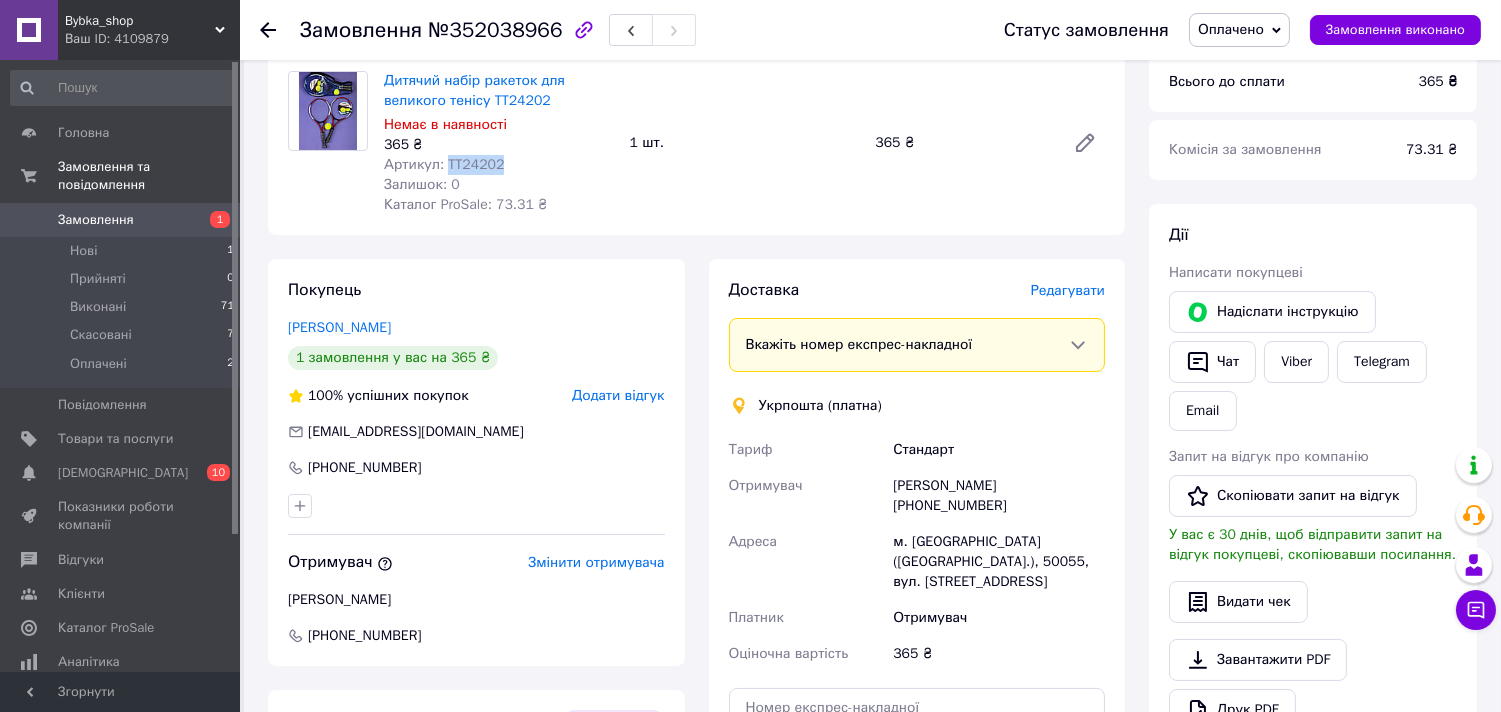 click on "Артикул: TT24202" at bounding box center (444, 164) 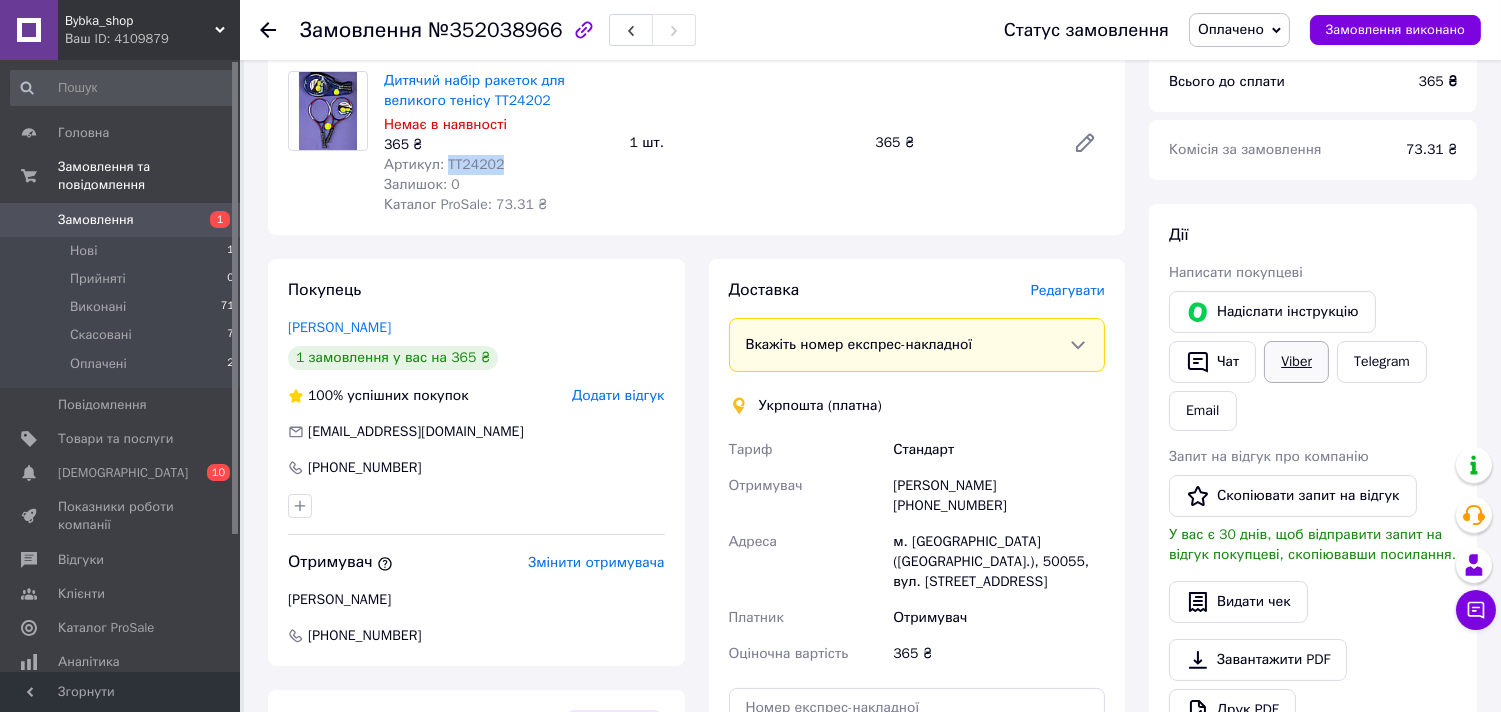 click on "Viber" at bounding box center [1296, 362] 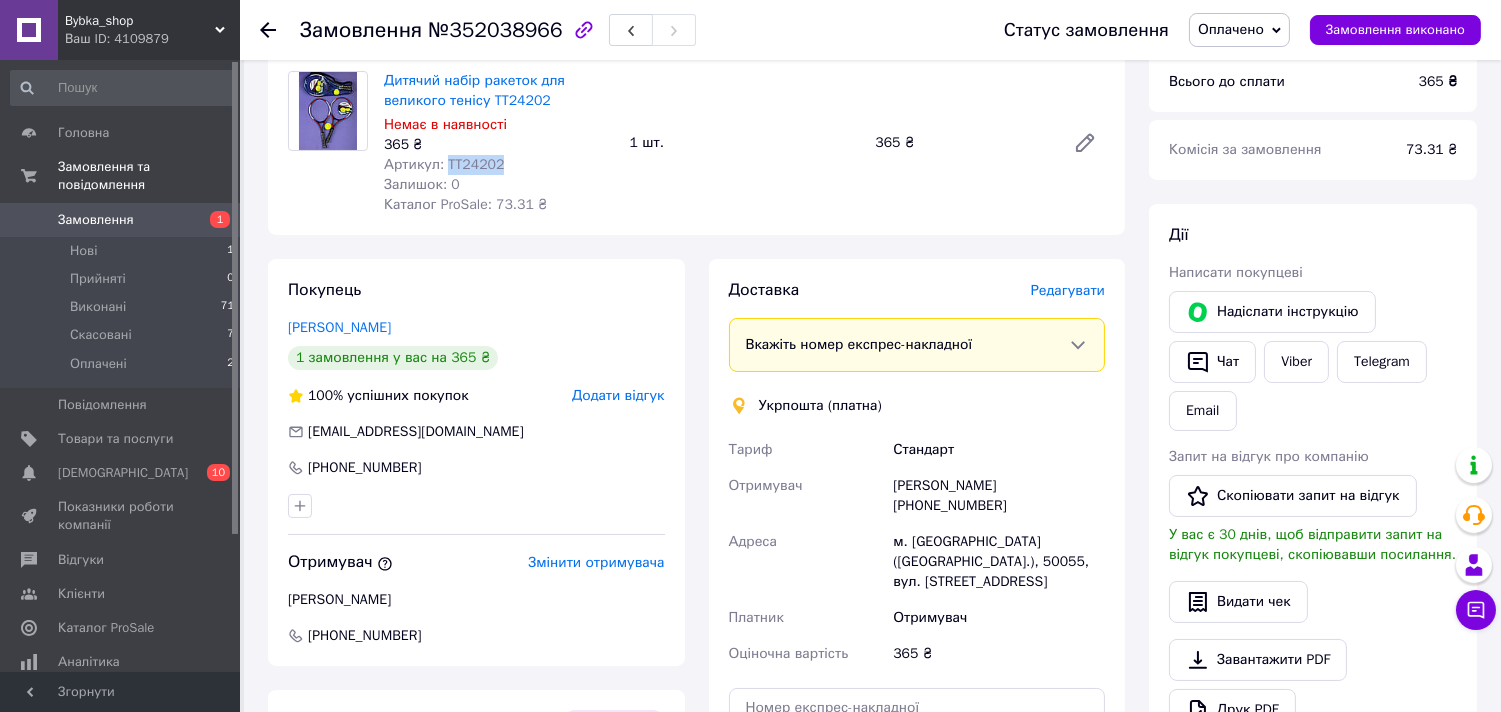 click on "Замовлення" at bounding box center [121, 220] 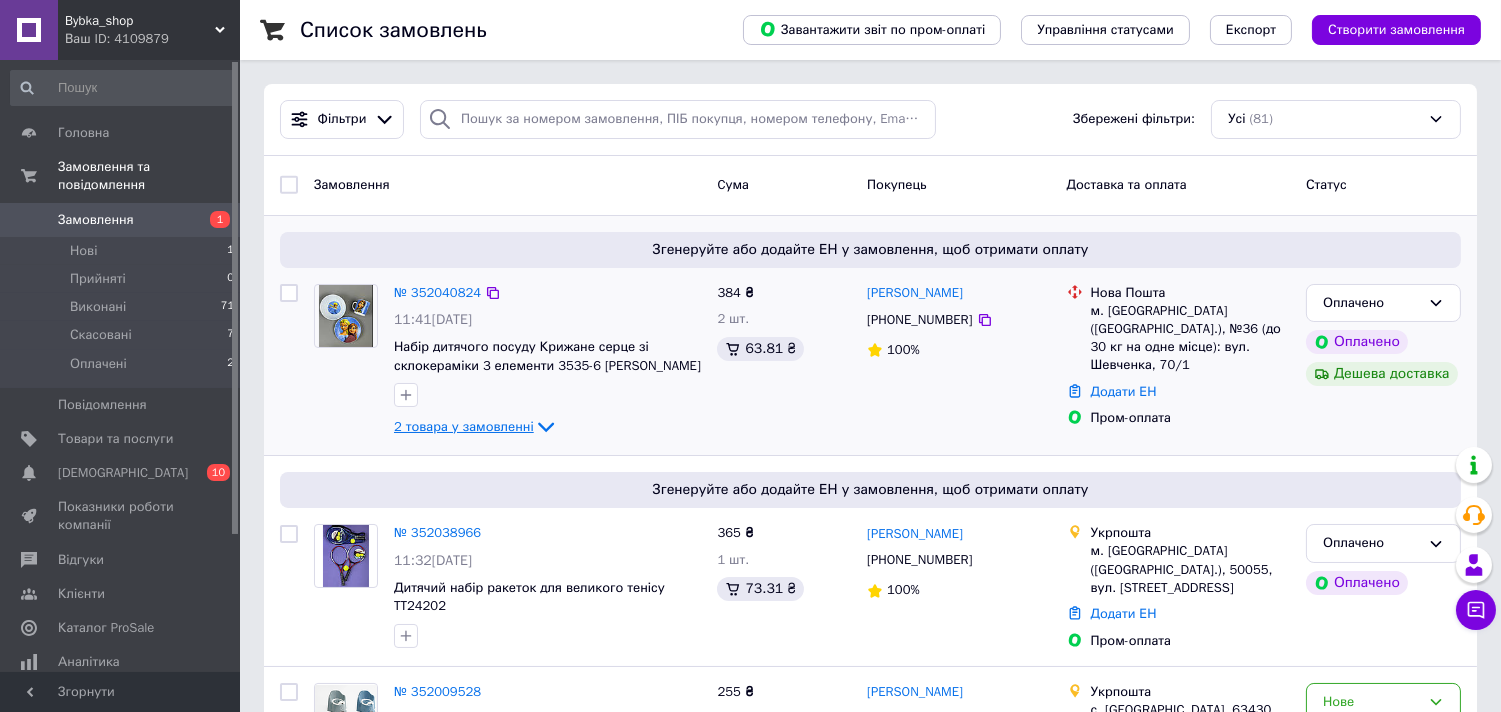 click 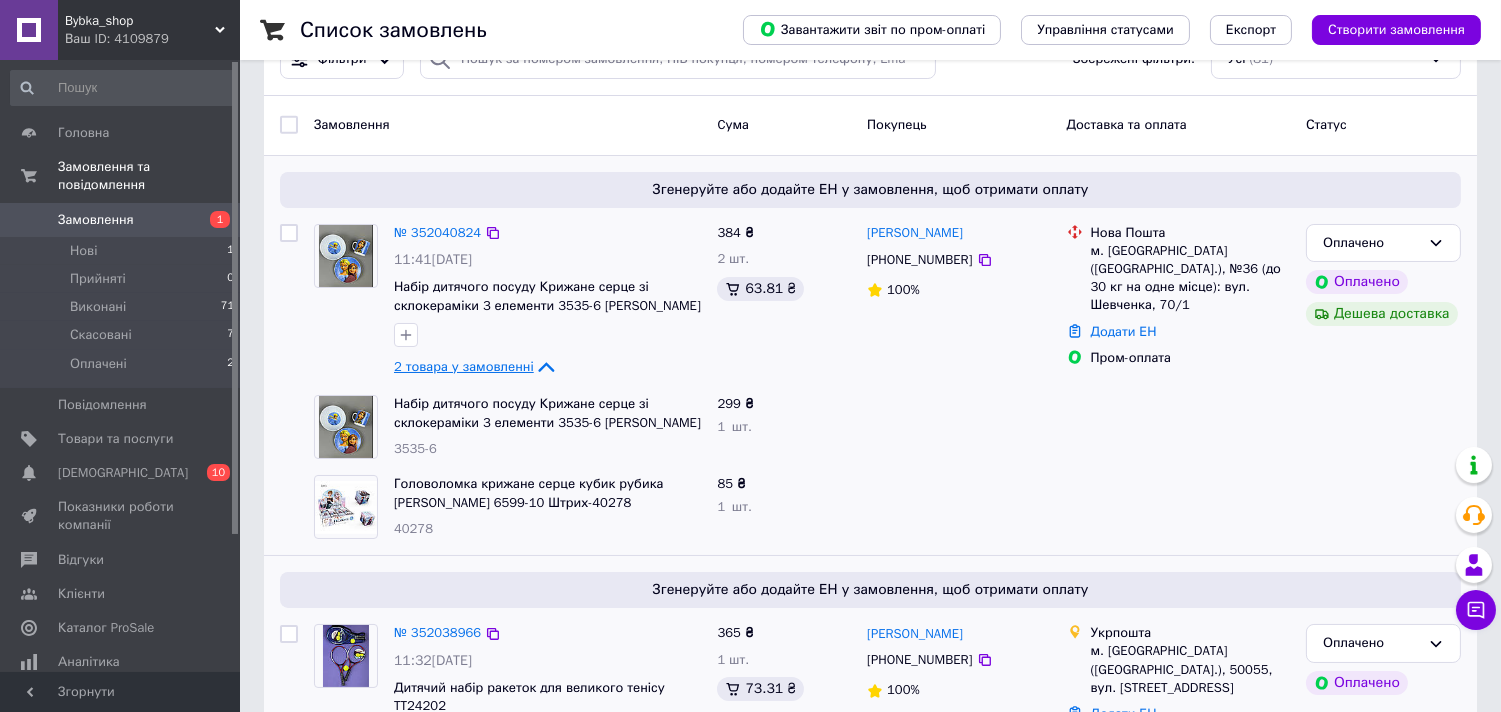 scroll, scrollTop: 111, scrollLeft: 0, axis: vertical 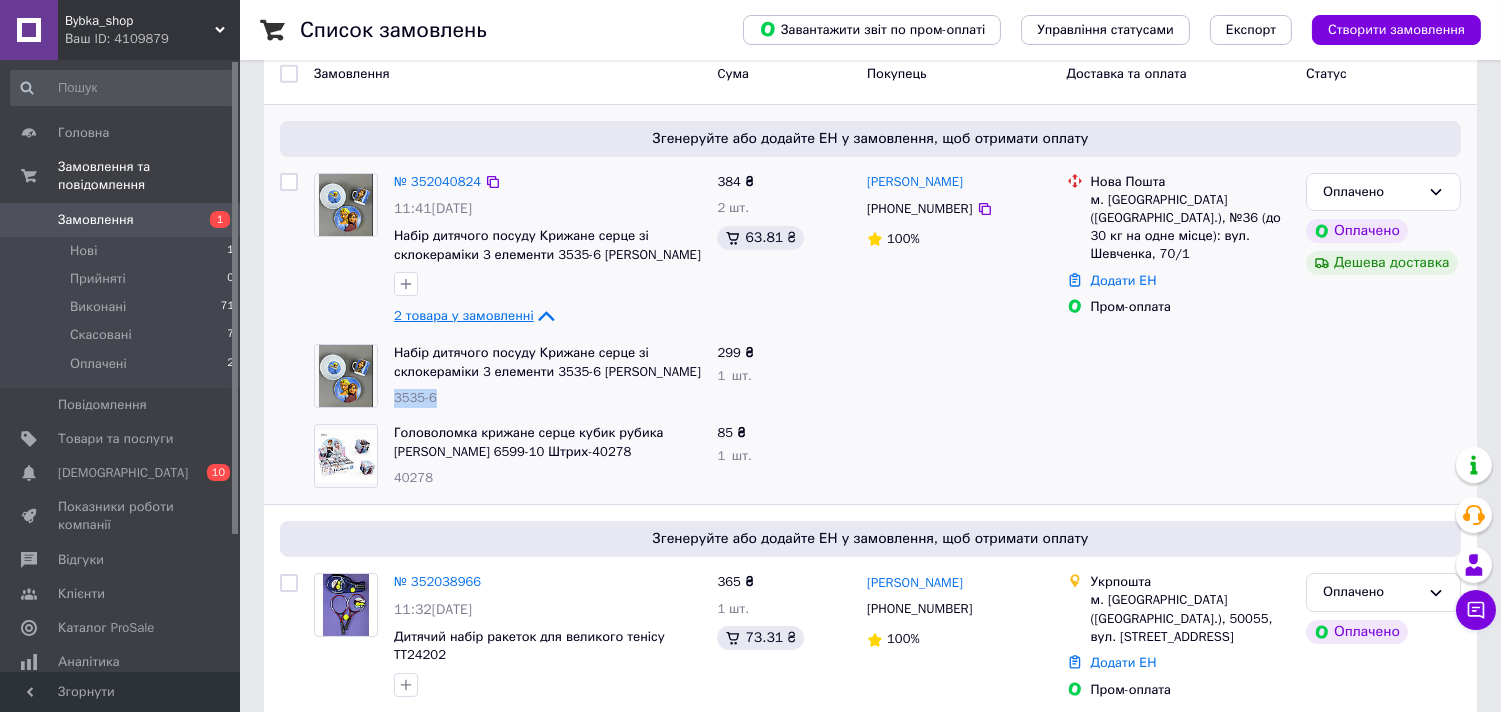 drag, startPoint x: 447, startPoint y: 403, endPoint x: 390, endPoint y: 402, distance: 57.00877 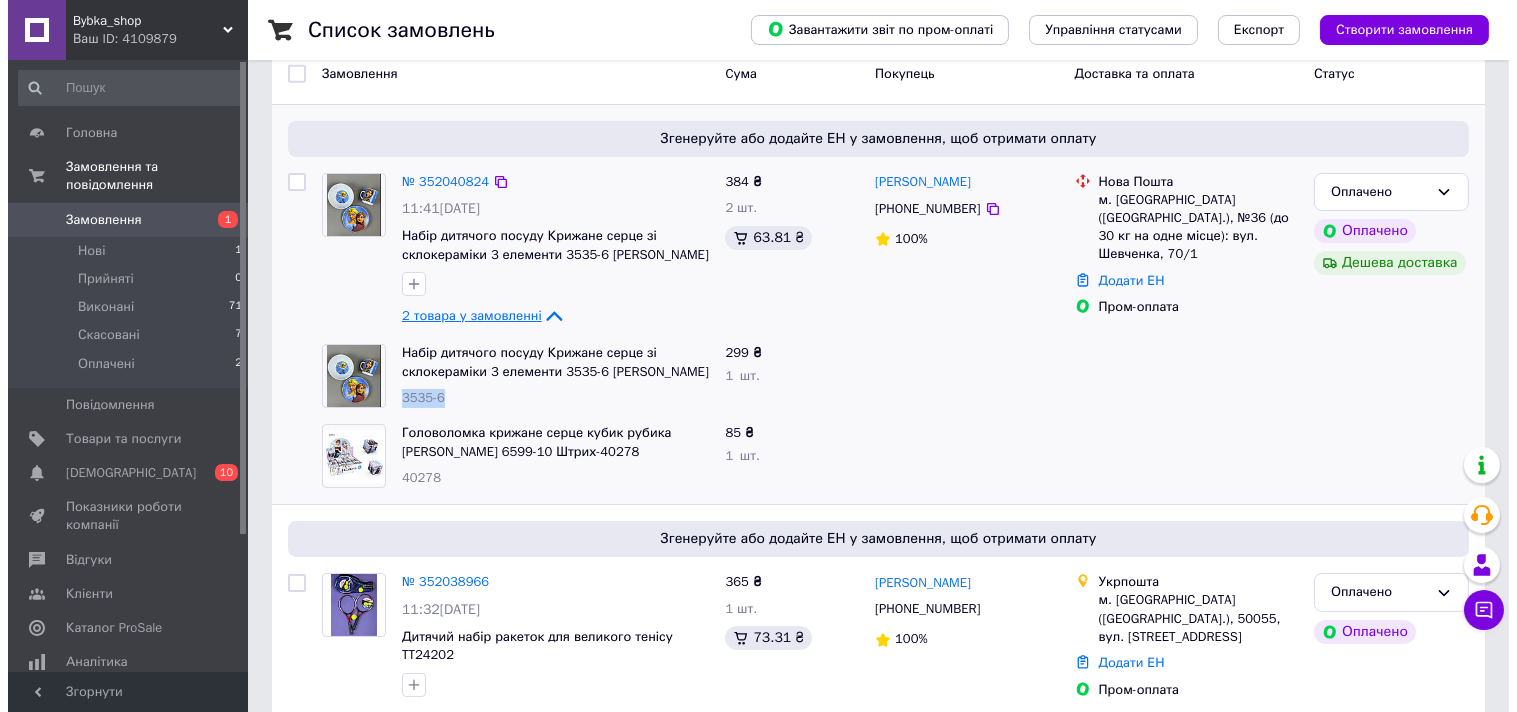 scroll, scrollTop: 0, scrollLeft: 0, axis: both 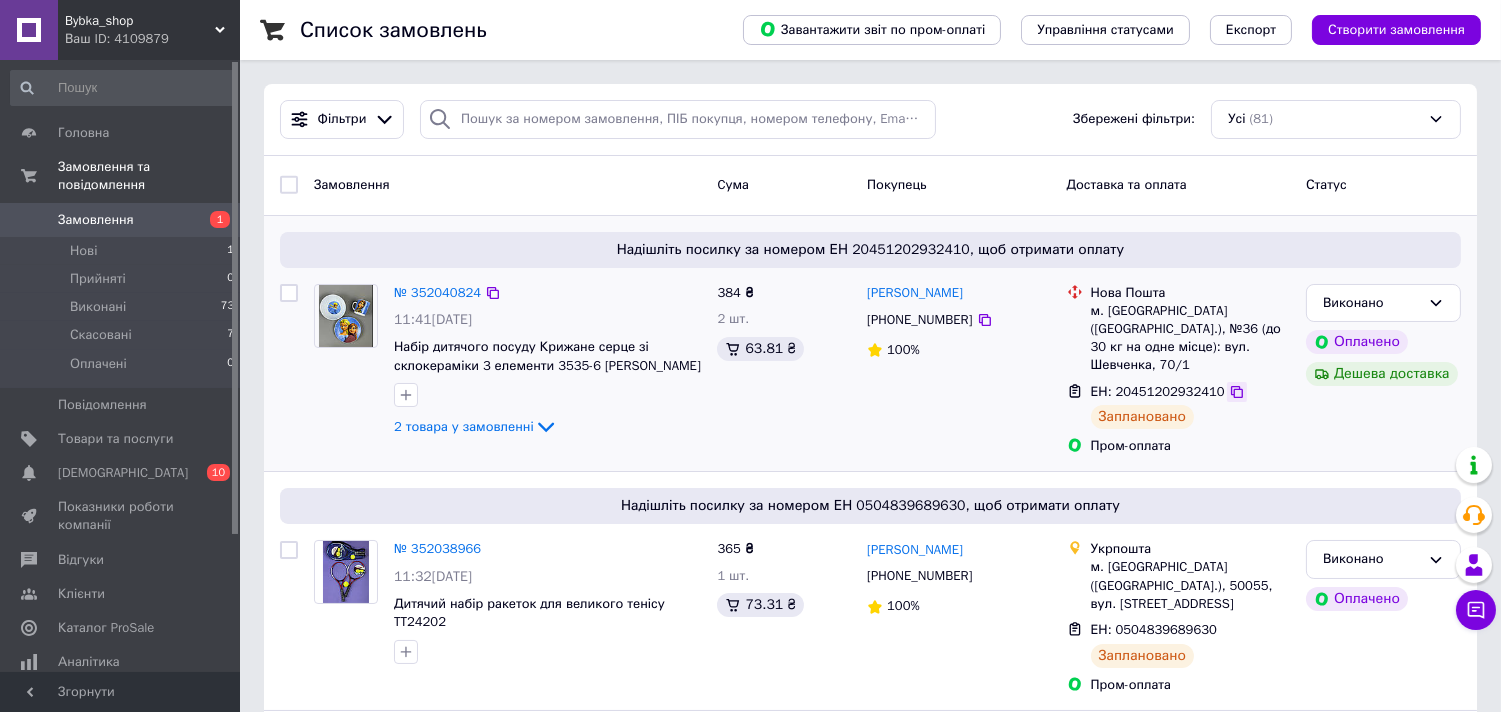 click 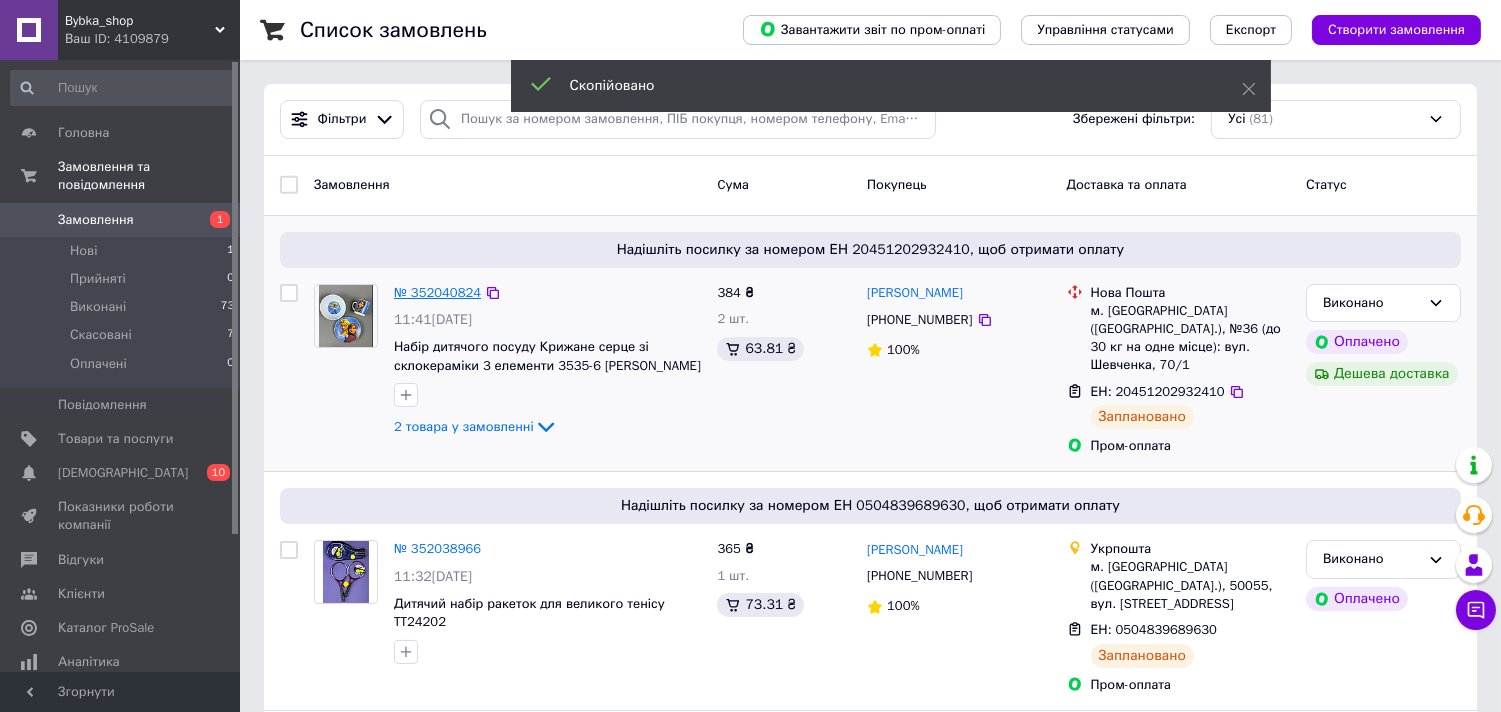 click on "№ 352040824" at bounding box center [437, 292] 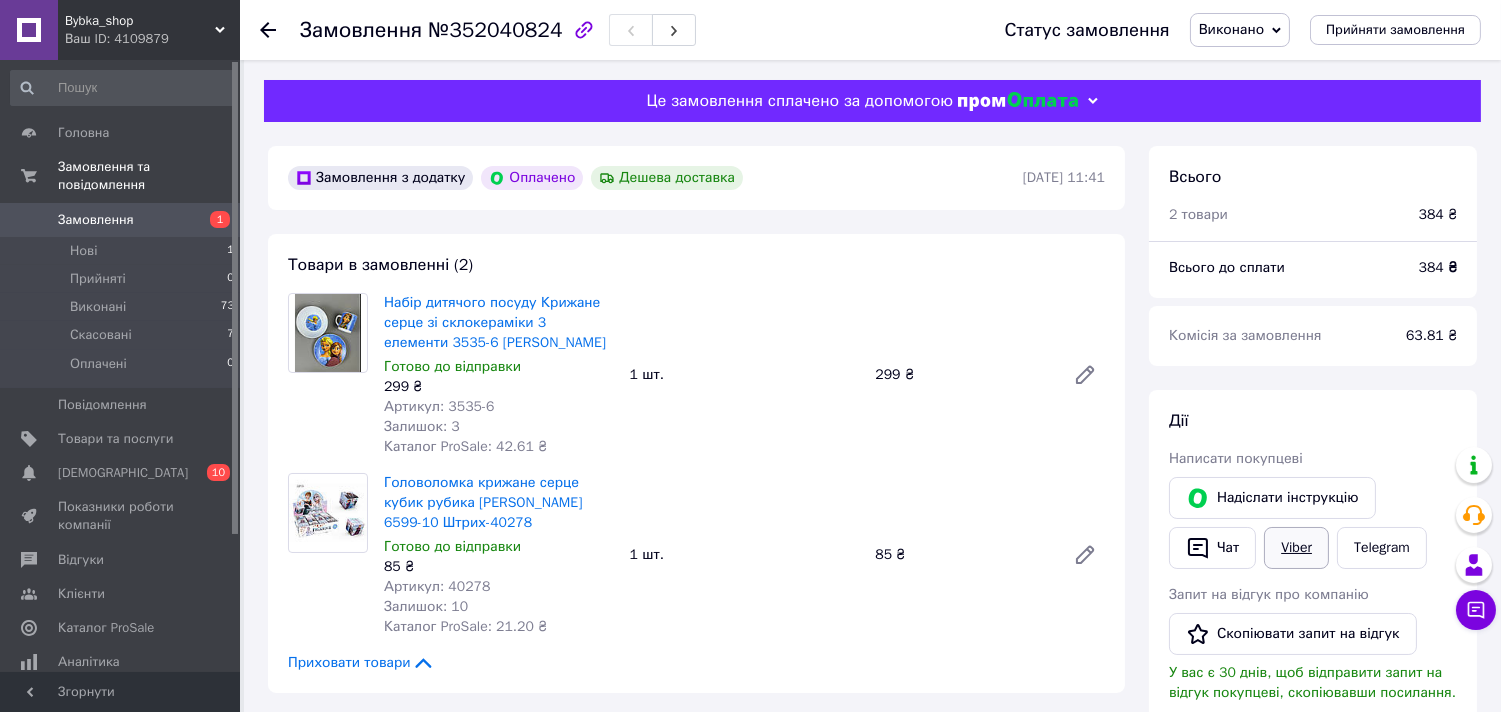 click on "Viber" at bounding box center [1296, 548] 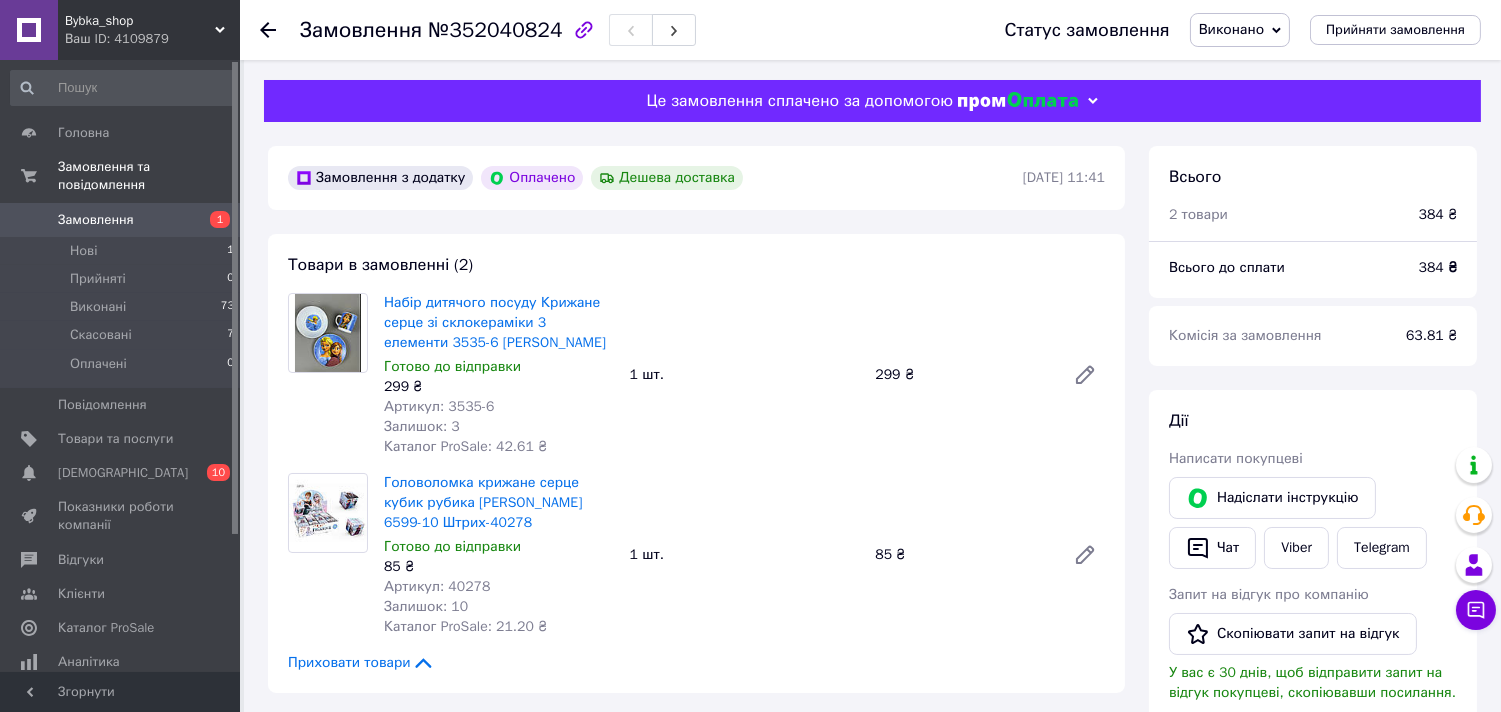 click on "Замовлення" at bounding box center (96, 220) 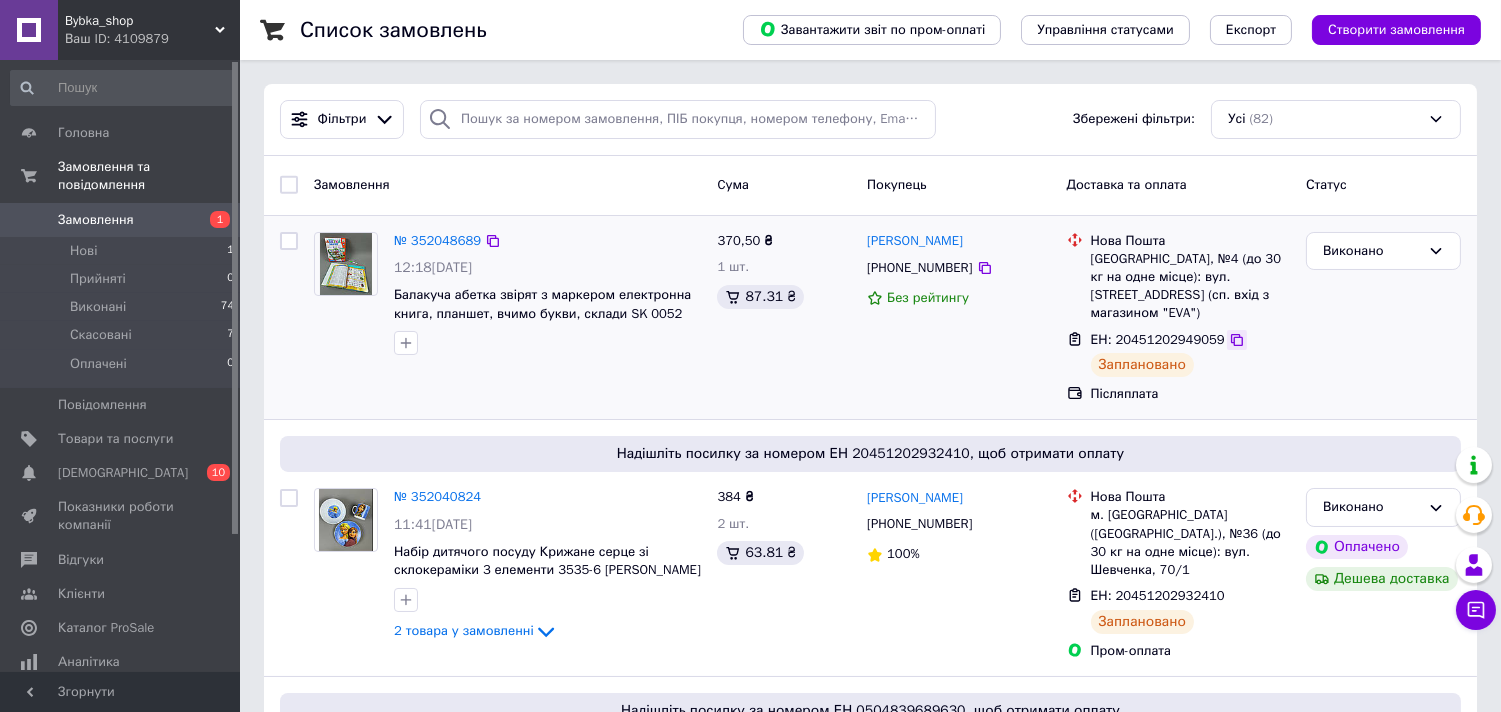 click 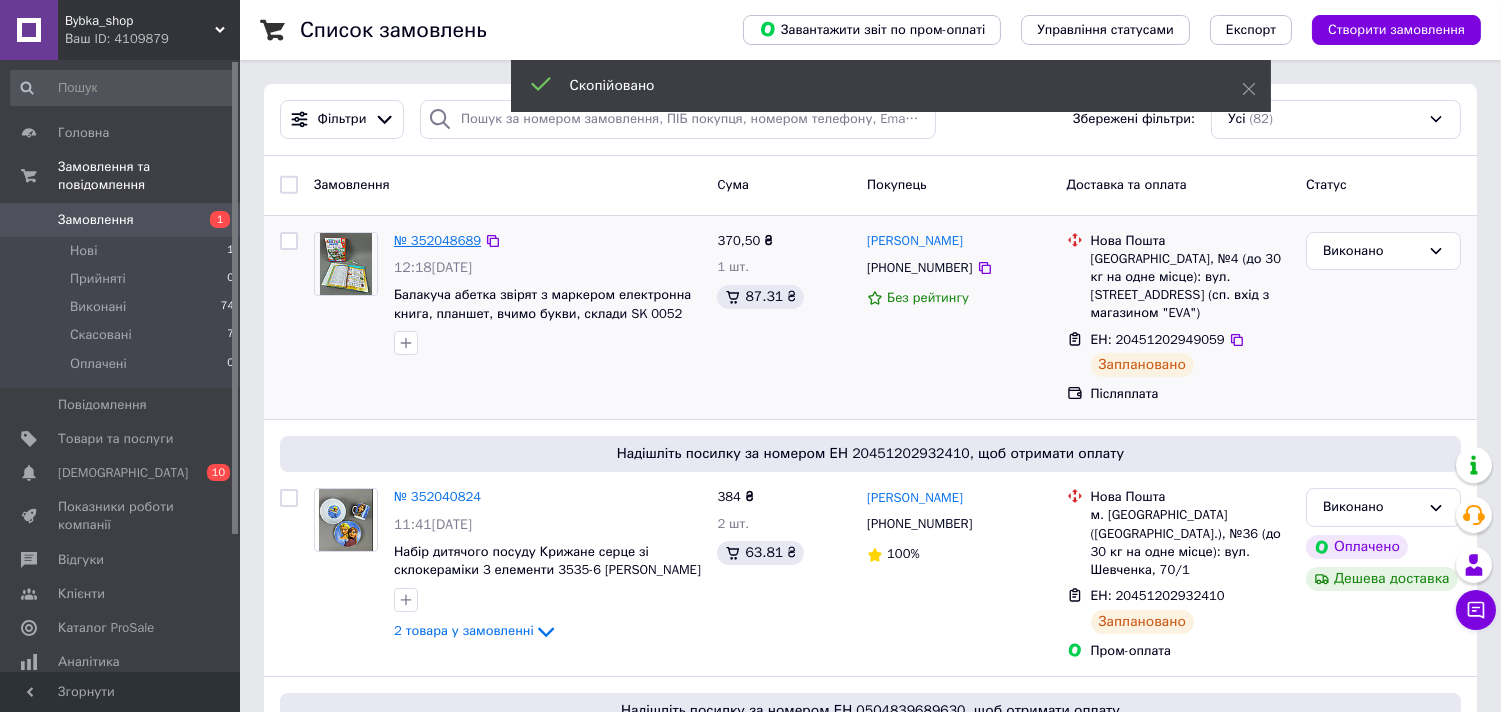 click on "№ 352048689" at bounding box center (437, 240) 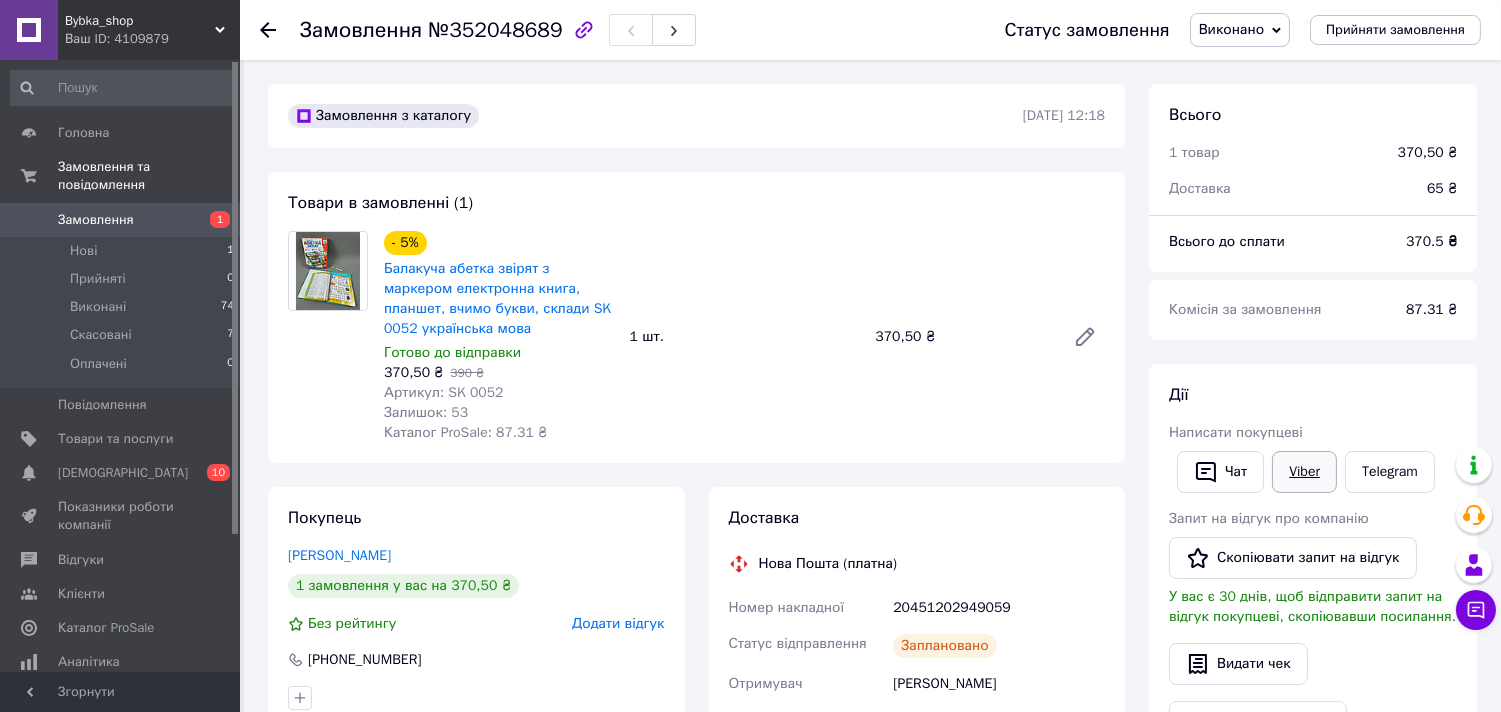 click on "Viber" at bounding box center [1304, 472] 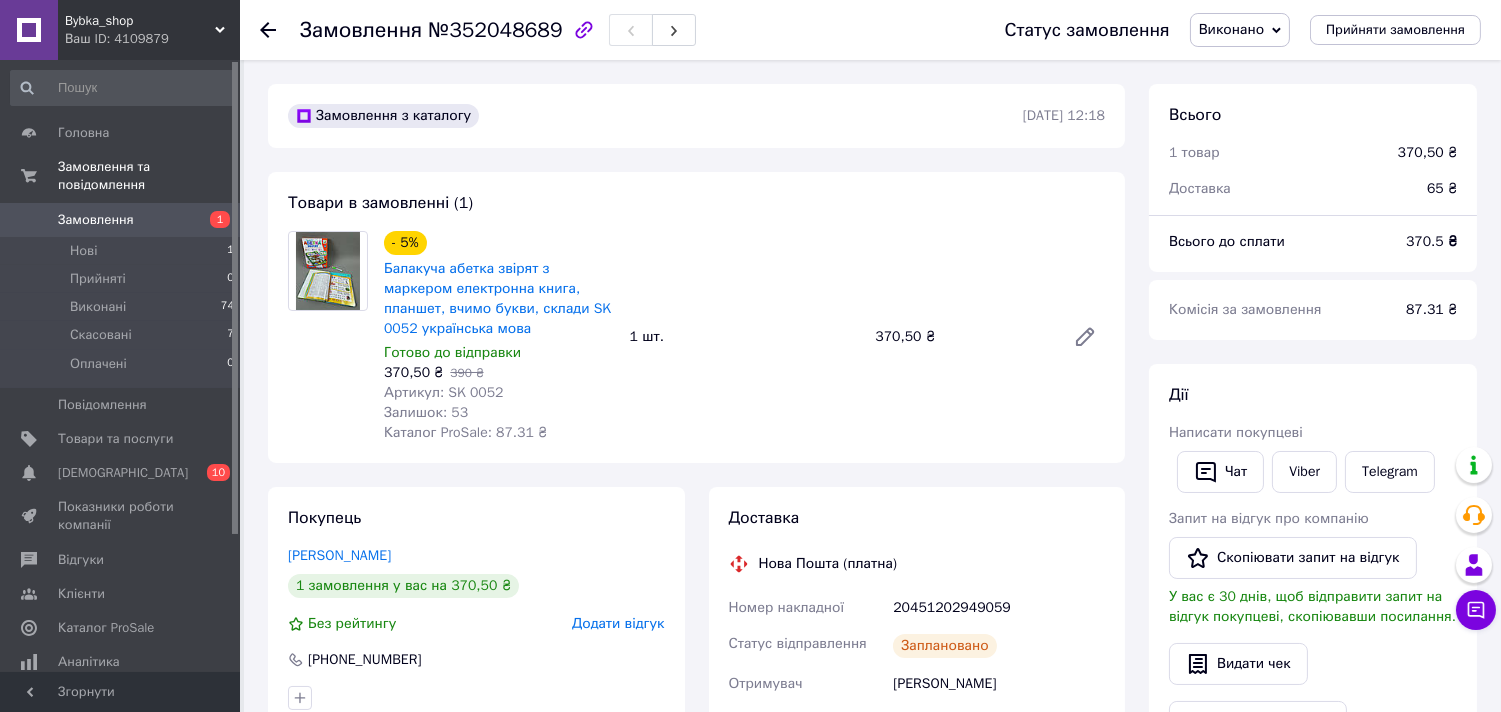 click on "Замовлення" at bounding box center (96, 220) 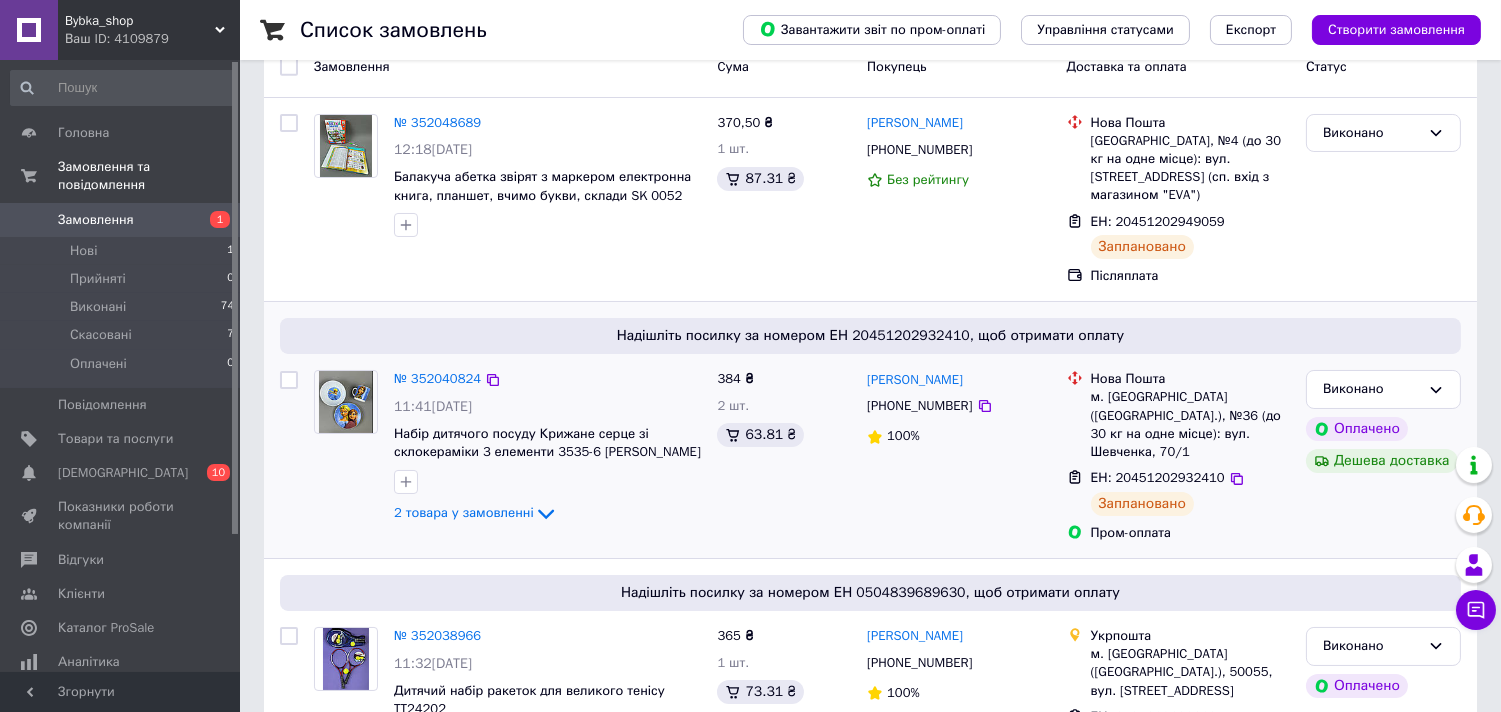 scroll, scrollTop: 333, scrollLeft: 0, axis: vertical 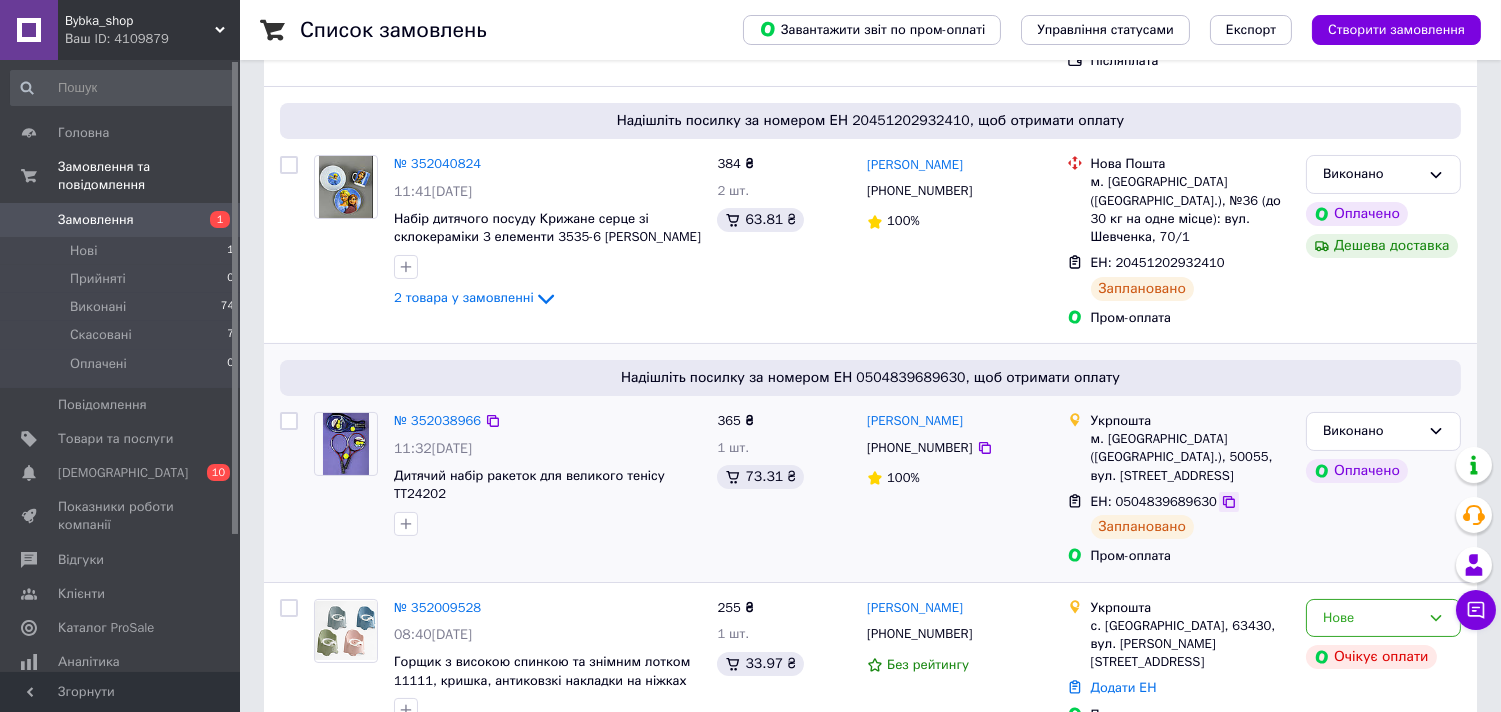 click 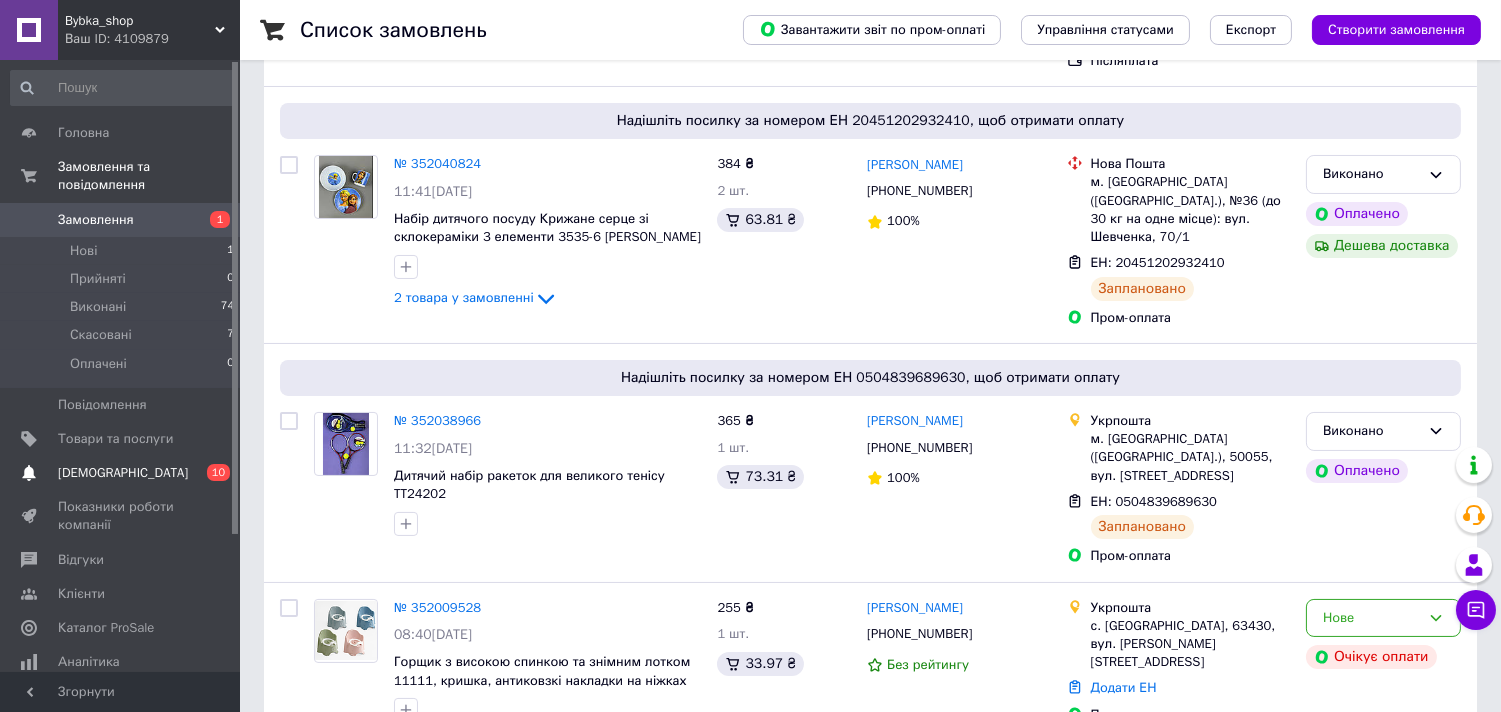 click on "[DEMOGRAPHIC_DATA] 0 10" at bounding box center (123, 473) 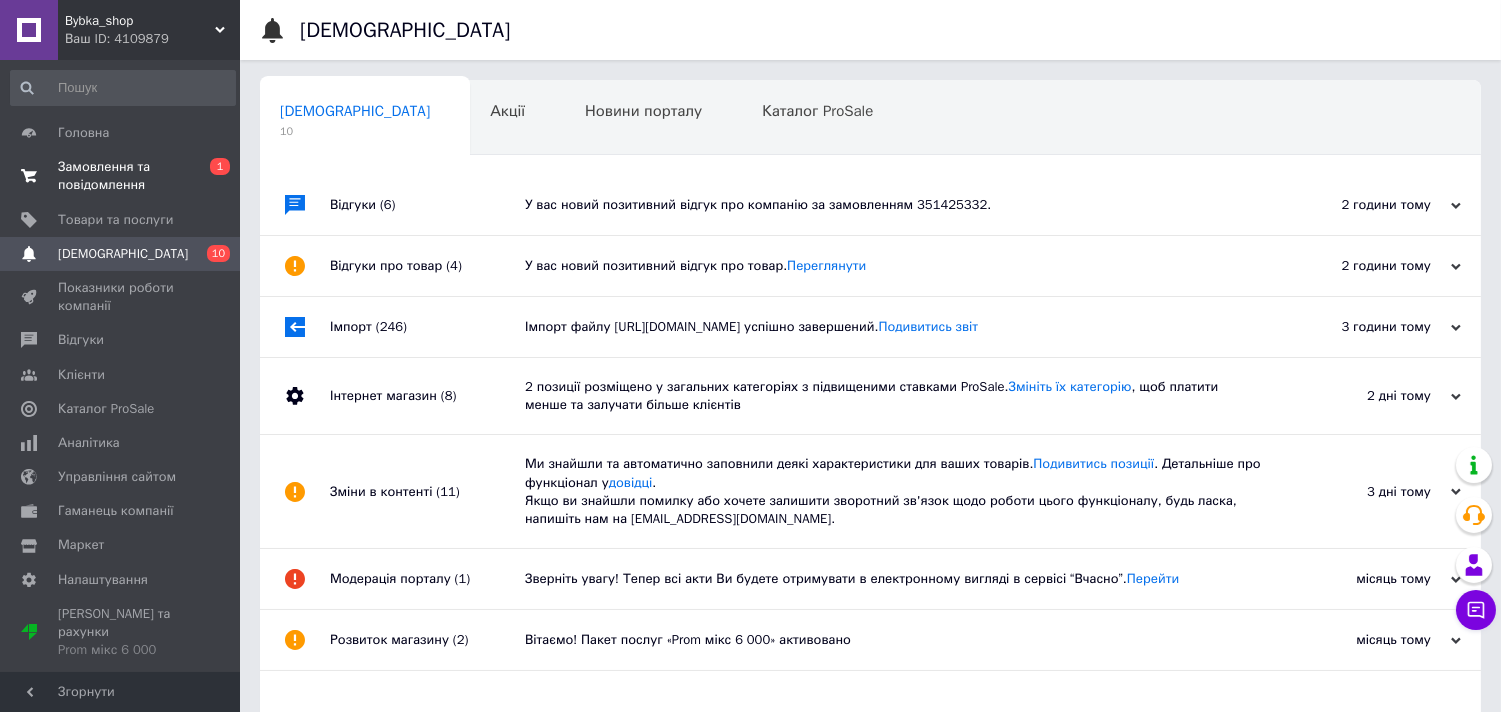 click on "Замовлення та повідомлення" at bounding box center (121, 176) 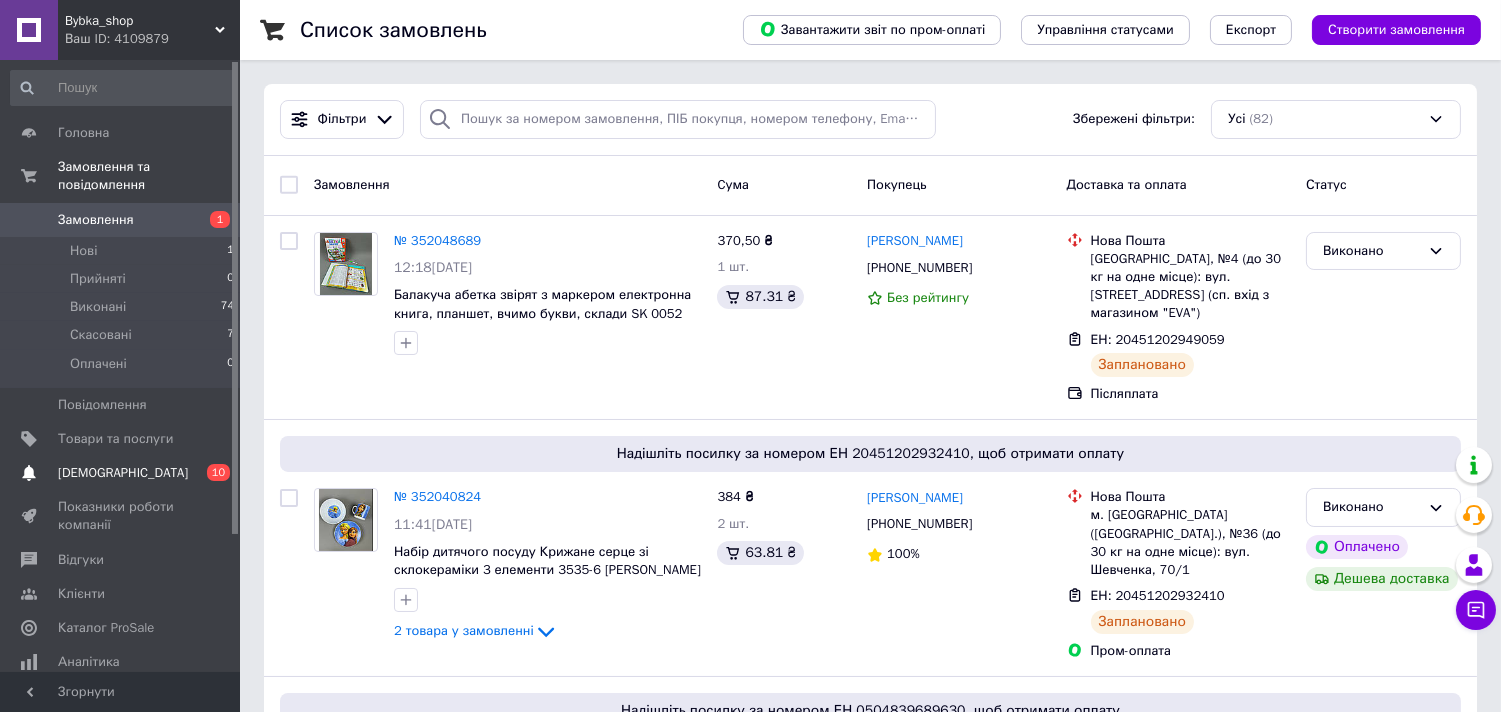 click on "[DEMOGRAPHIC_DATA]" at bounding box center (123, 473) 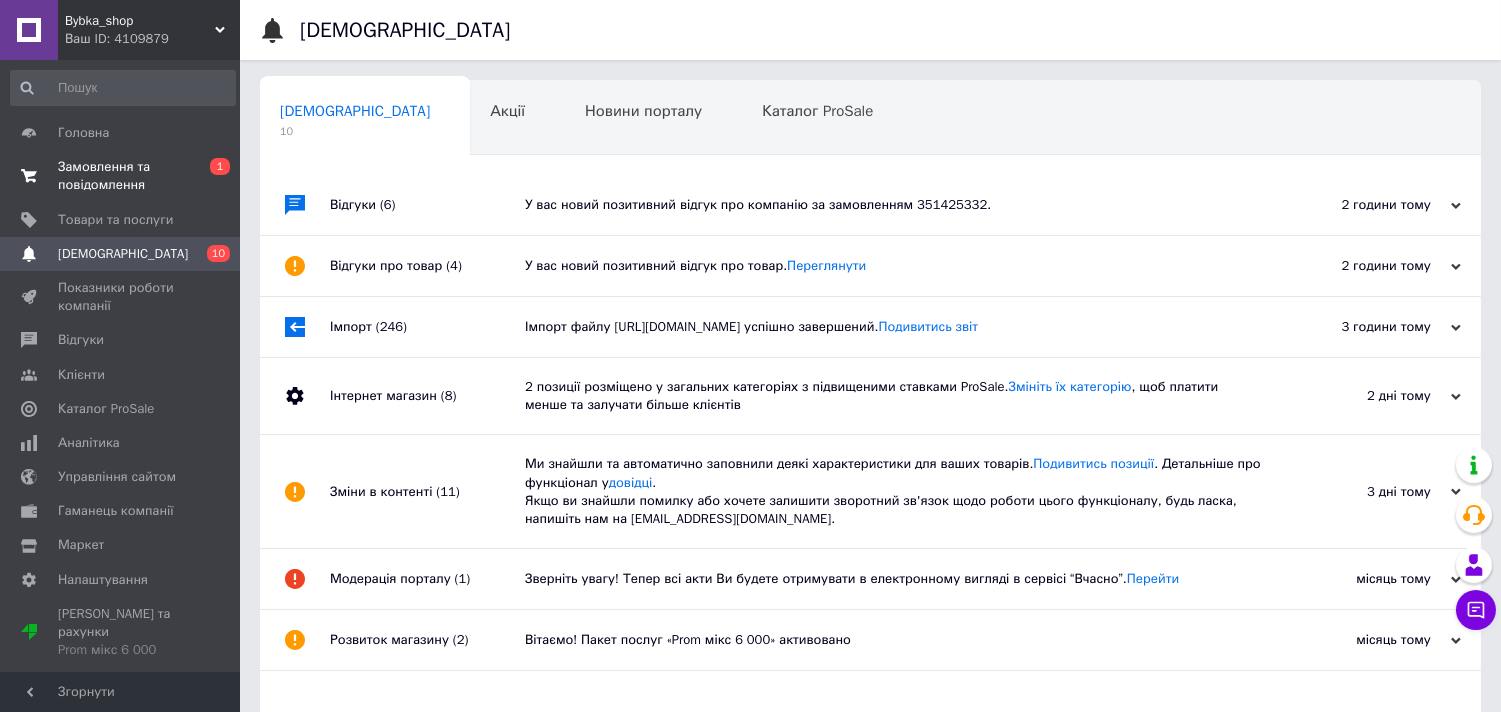 click on "Замовлення та повідомлення" at bounding box center [121, 176] 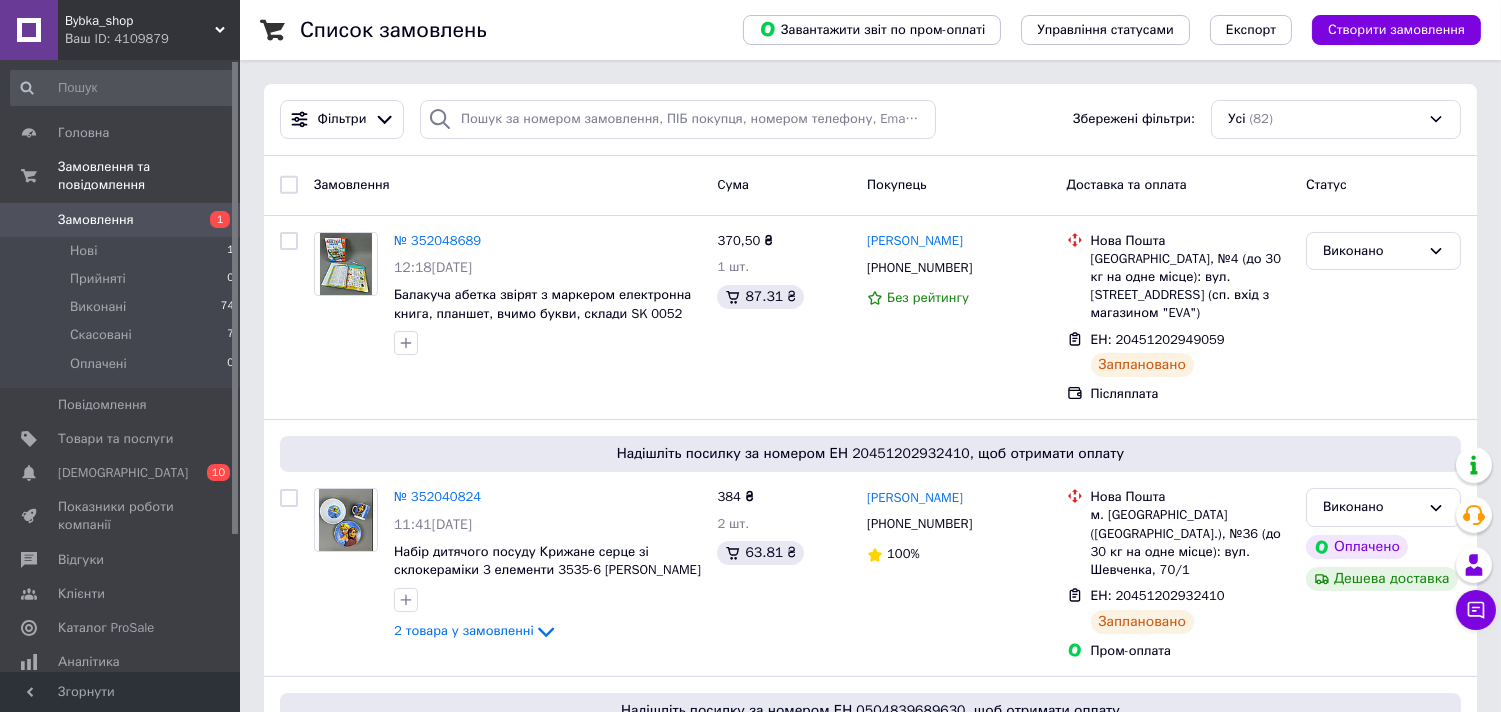 click on "Bybka_shop" at bounding box center [140, 21] 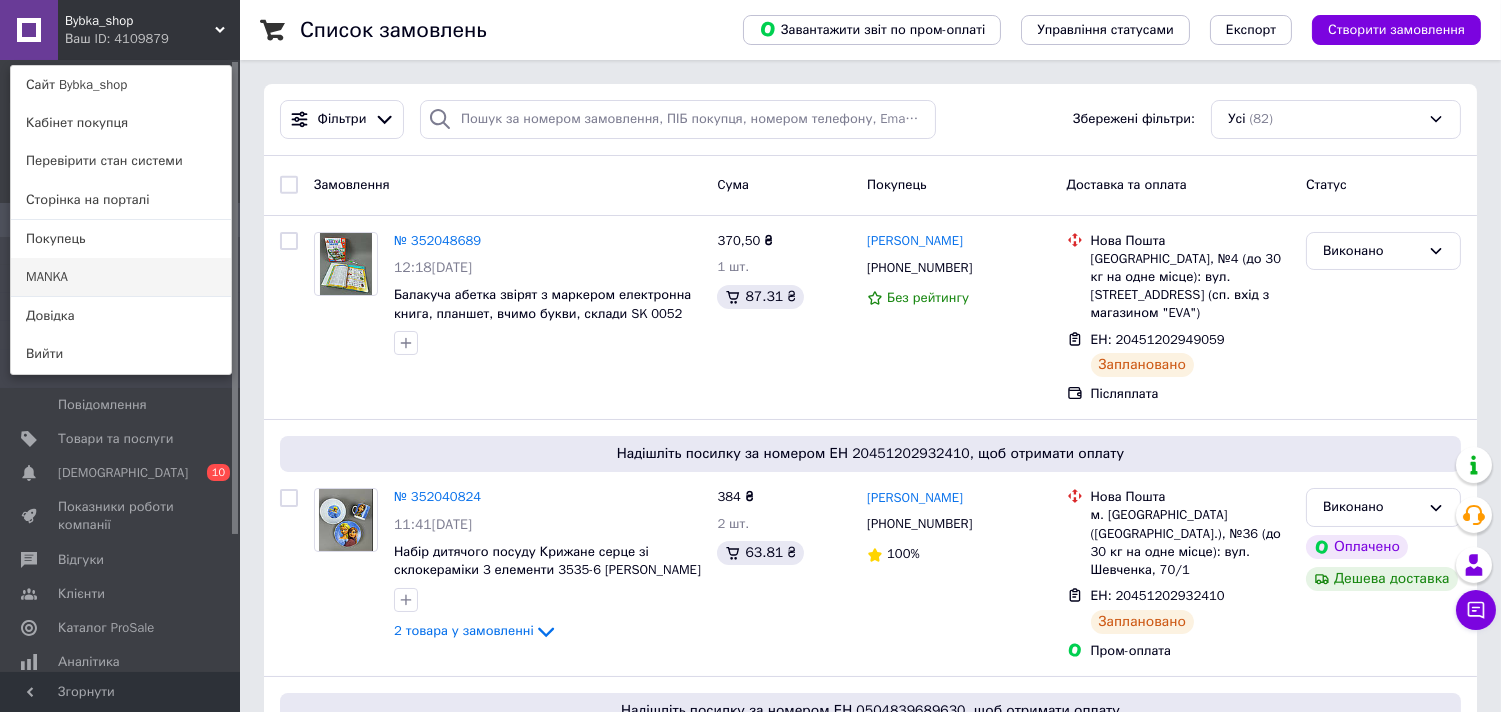 click on "MANKA" at bounding box center [121, 277] 